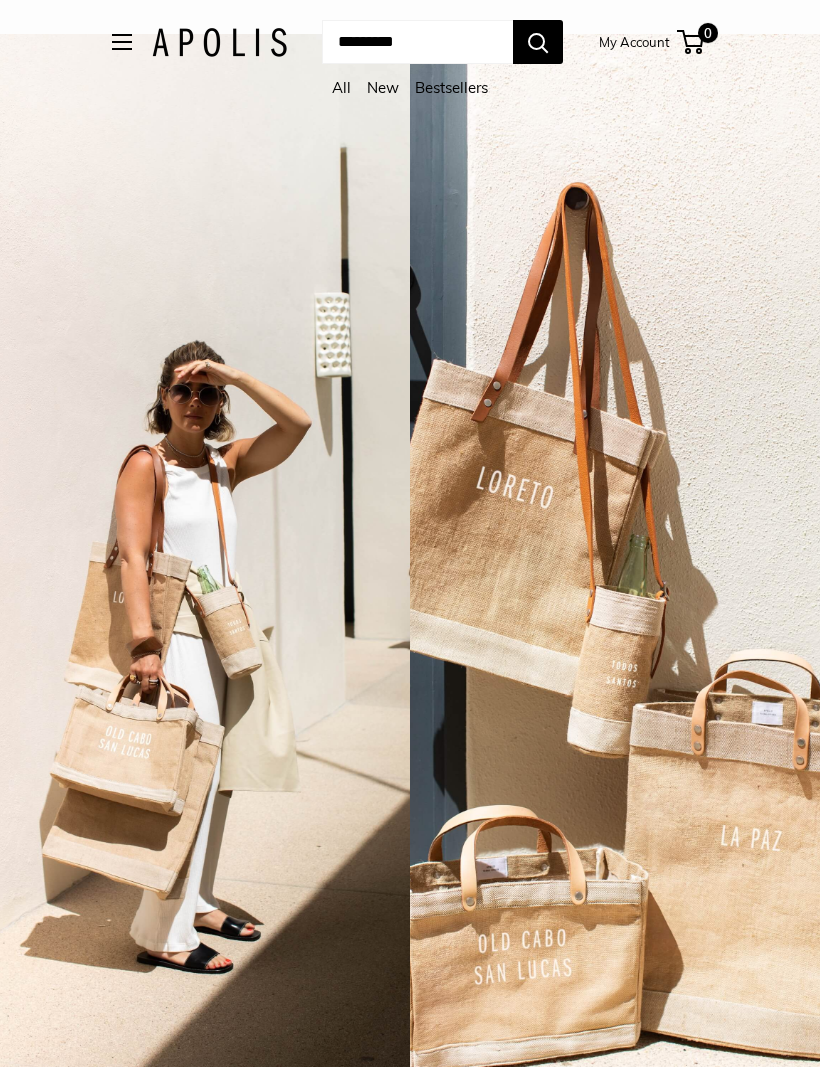 scroll, scrollTop: 0, scrollLeft: 0, axis: both 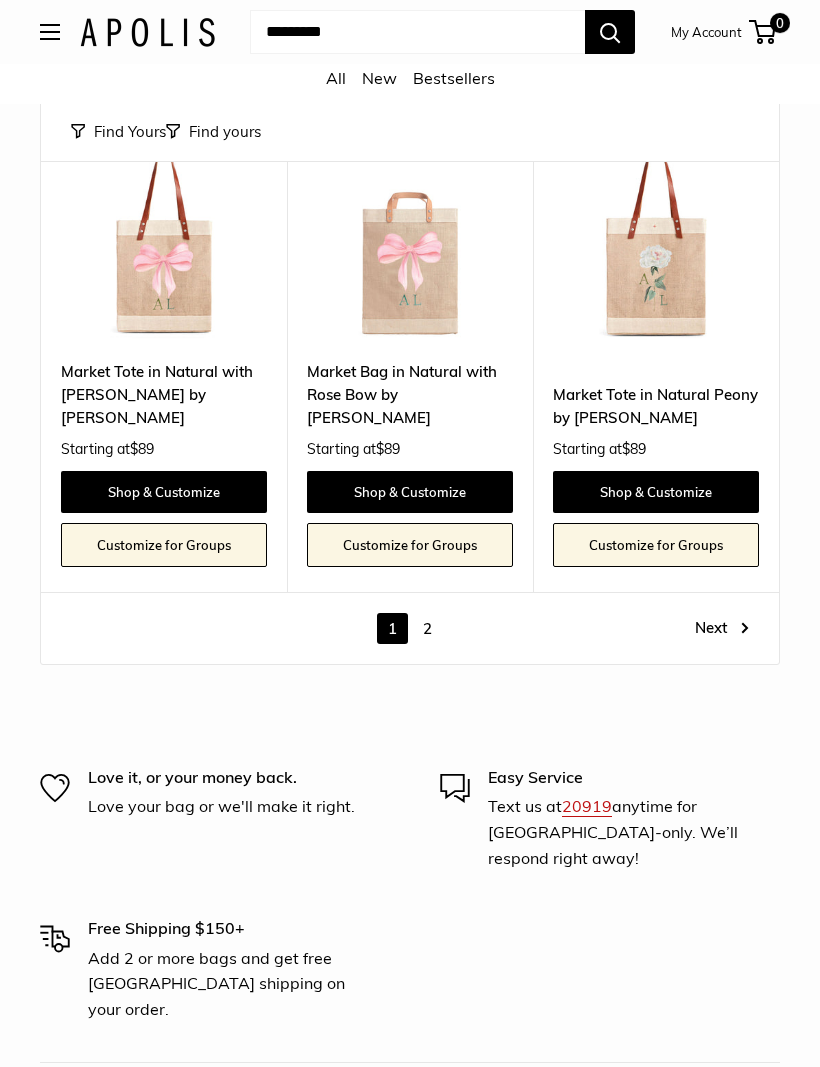 click on "Next" at bounding box center (722, 628) 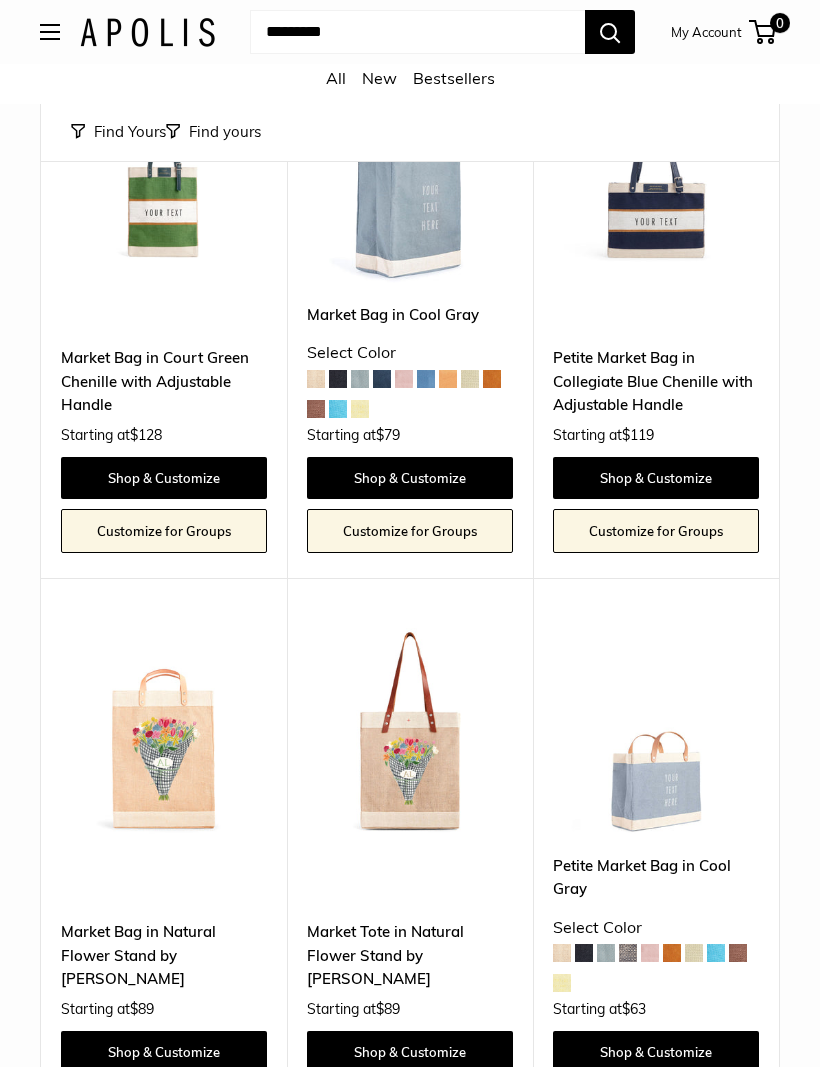 scroll, scrollTop: 1234, scrollLeft: 0, axis: vertical 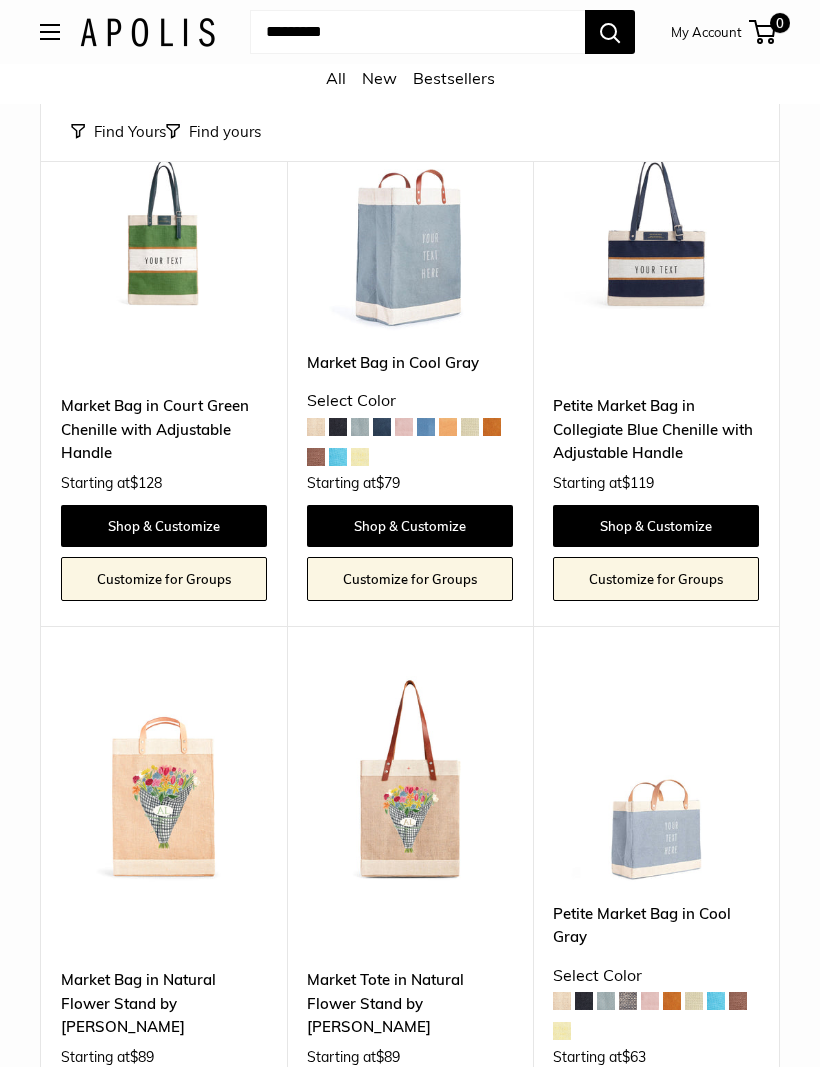 click at bounding box center [417, 32] 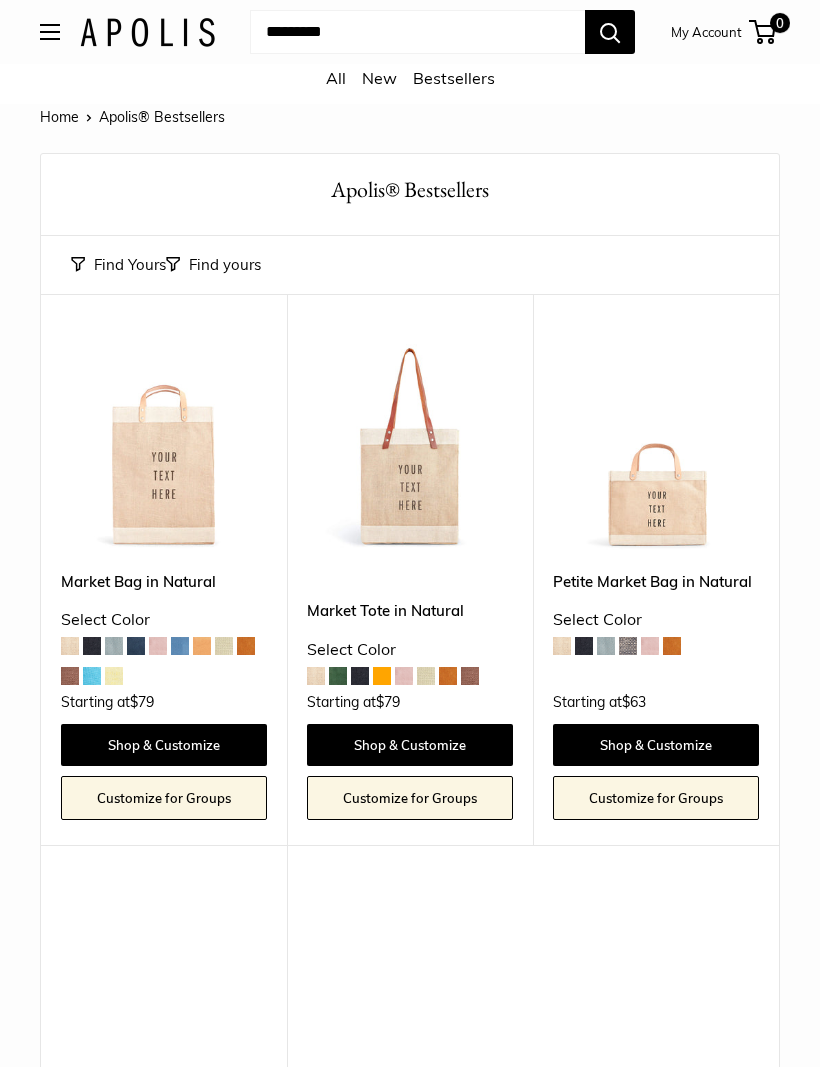 scroll, scrollTop: 0, scrollLeft: 0, axis: both 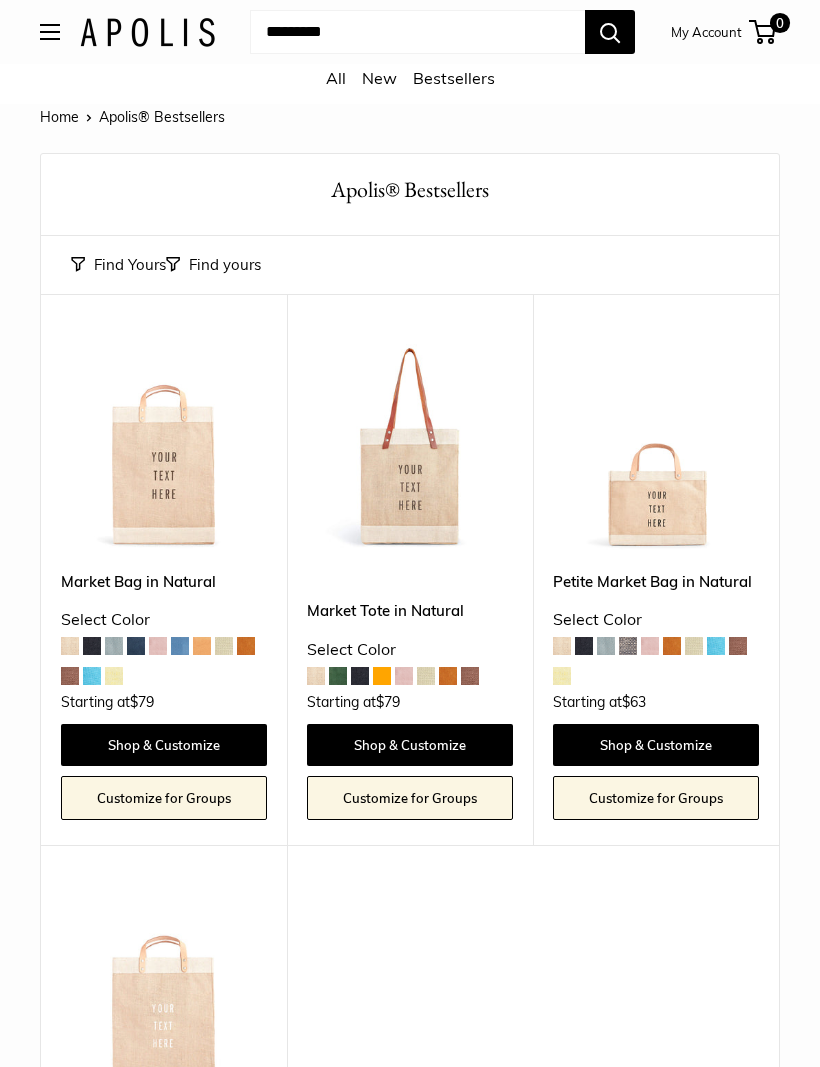click on "All" at bounding box center [336, 78] 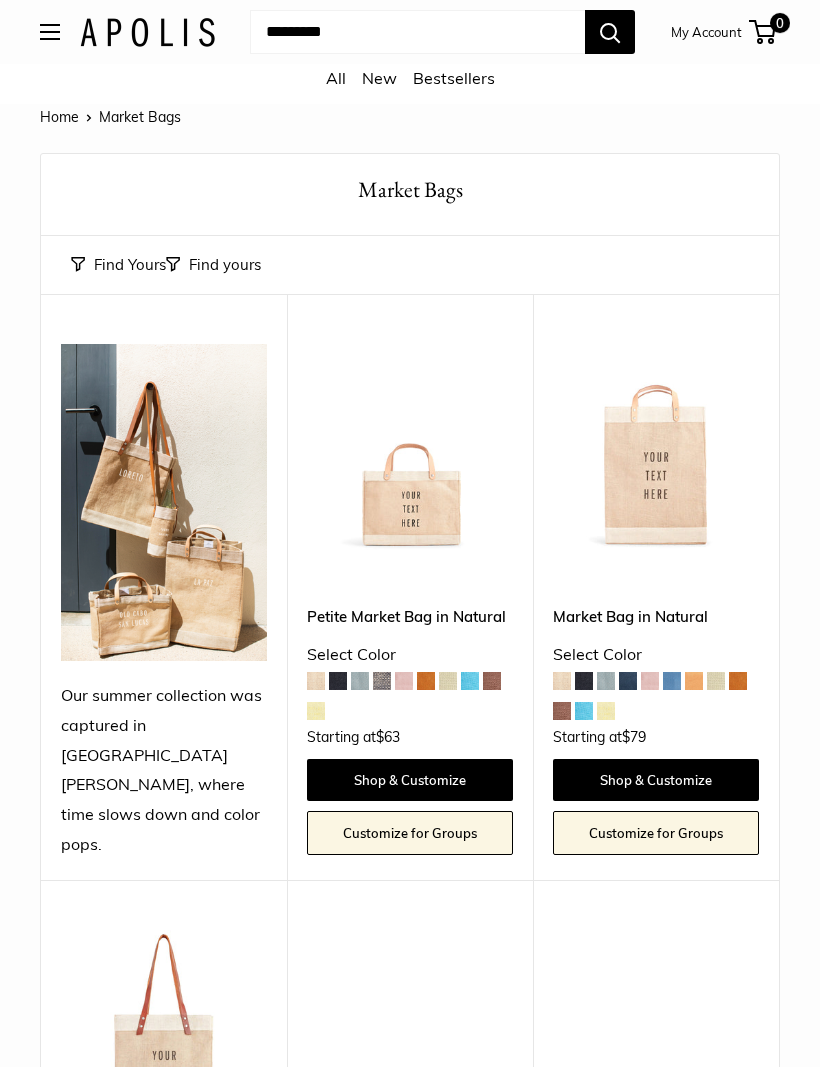 scroll, scrollTop: 0, scrollLeft: 0, axis: both 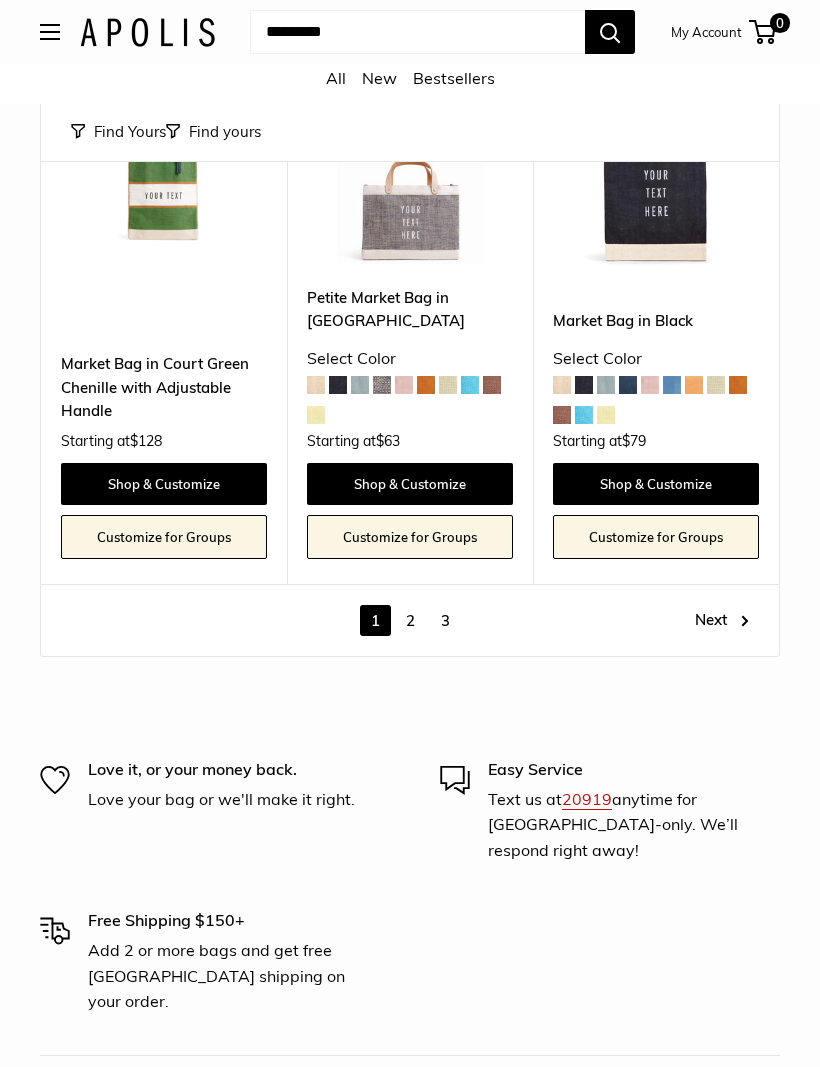 click on "Next" at bounding box center (722, 620) 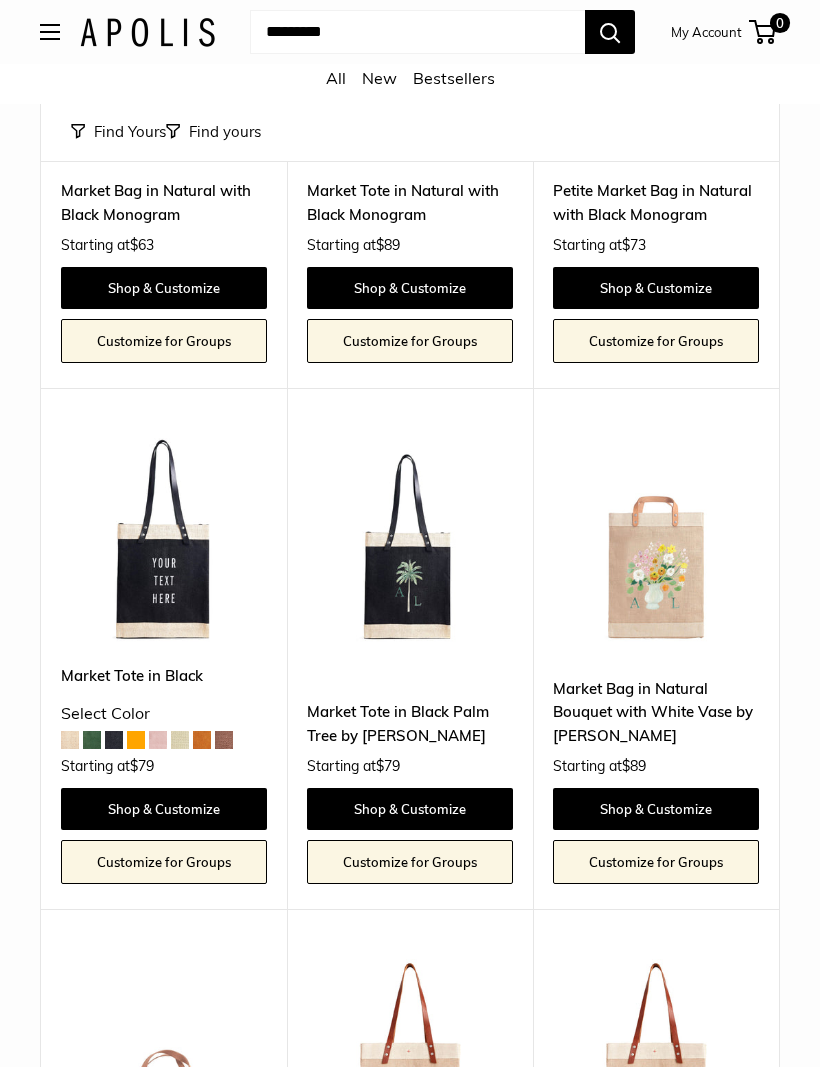 scroll, scrollTop: 1469, scrollLeft: 0, axis: vertical 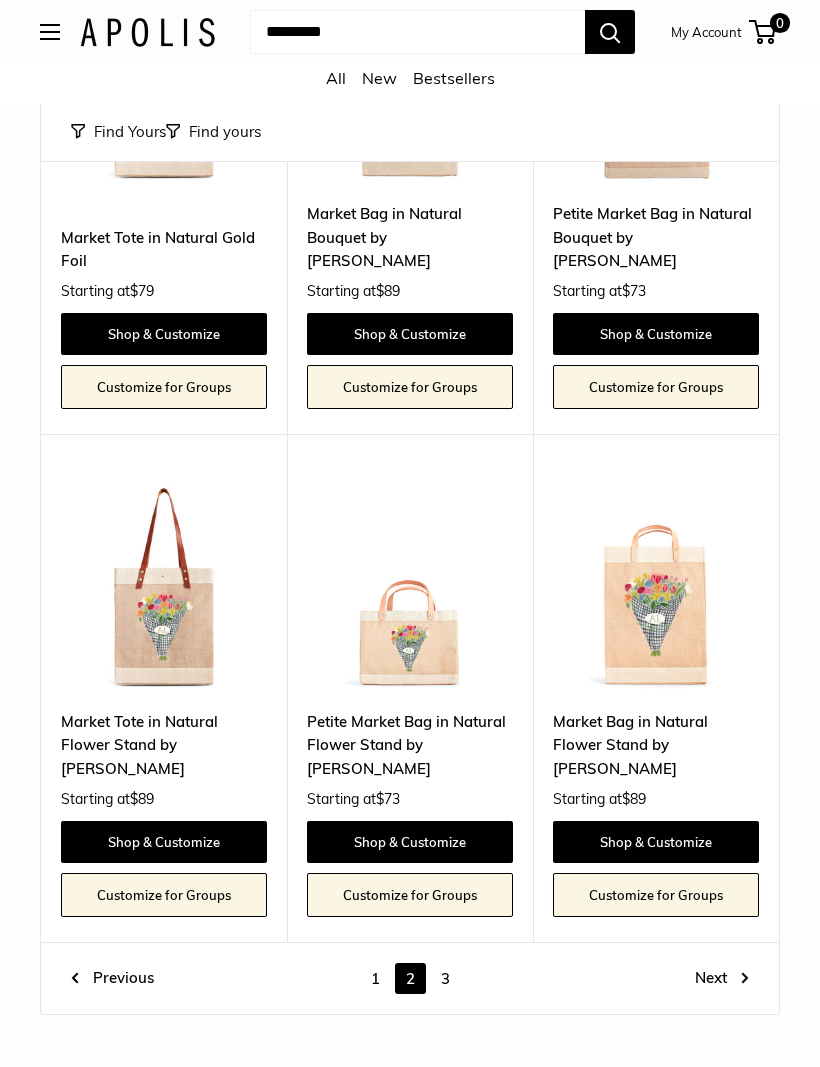 click on "Next" at bounding box center [722, 979] 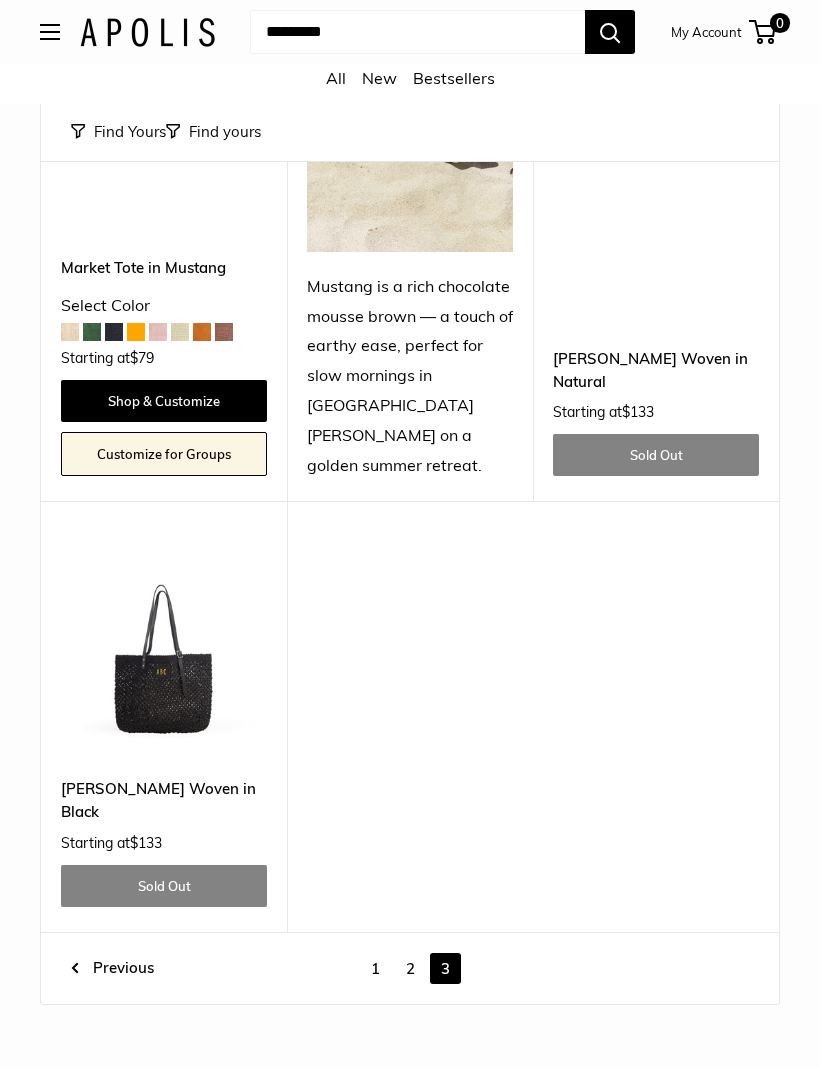 scroll, scrollTop: 7411, scrollLeft: 0, axis: vertical 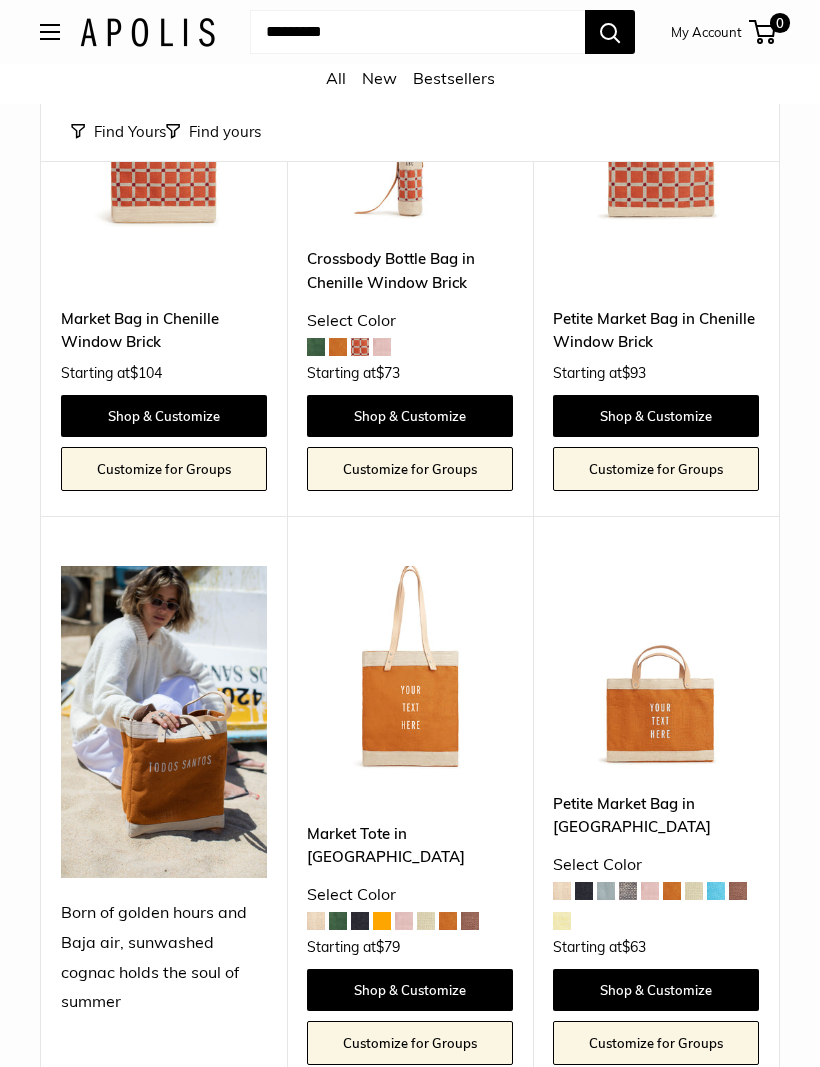 click on "Shop & Customize" 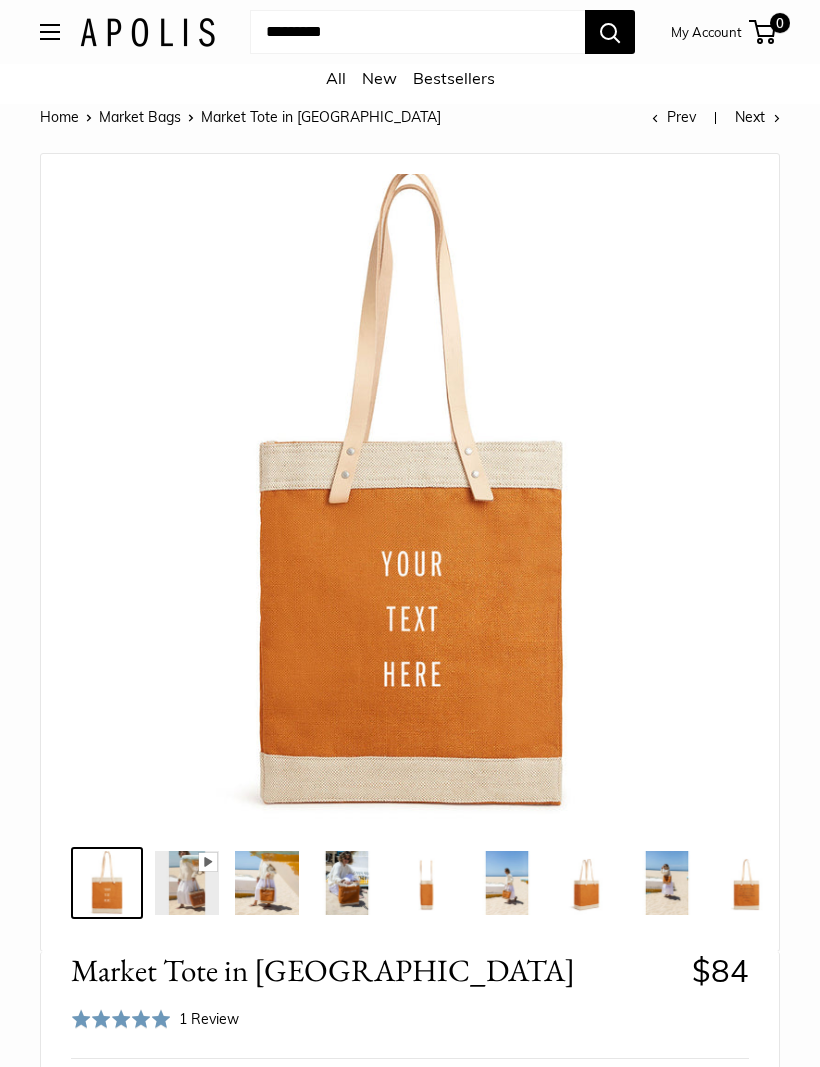 scroll, scrollTop: 0, scrollLeft: 0, axis: both 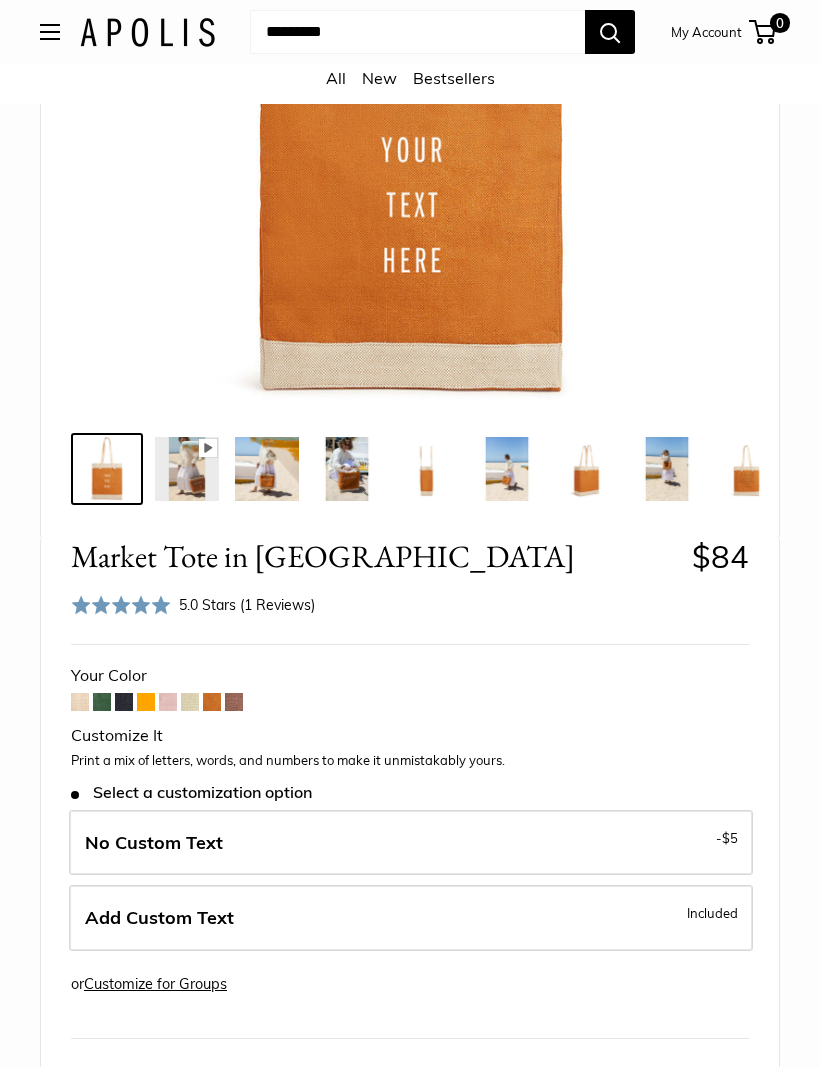 click at bounding box center (124, 703) 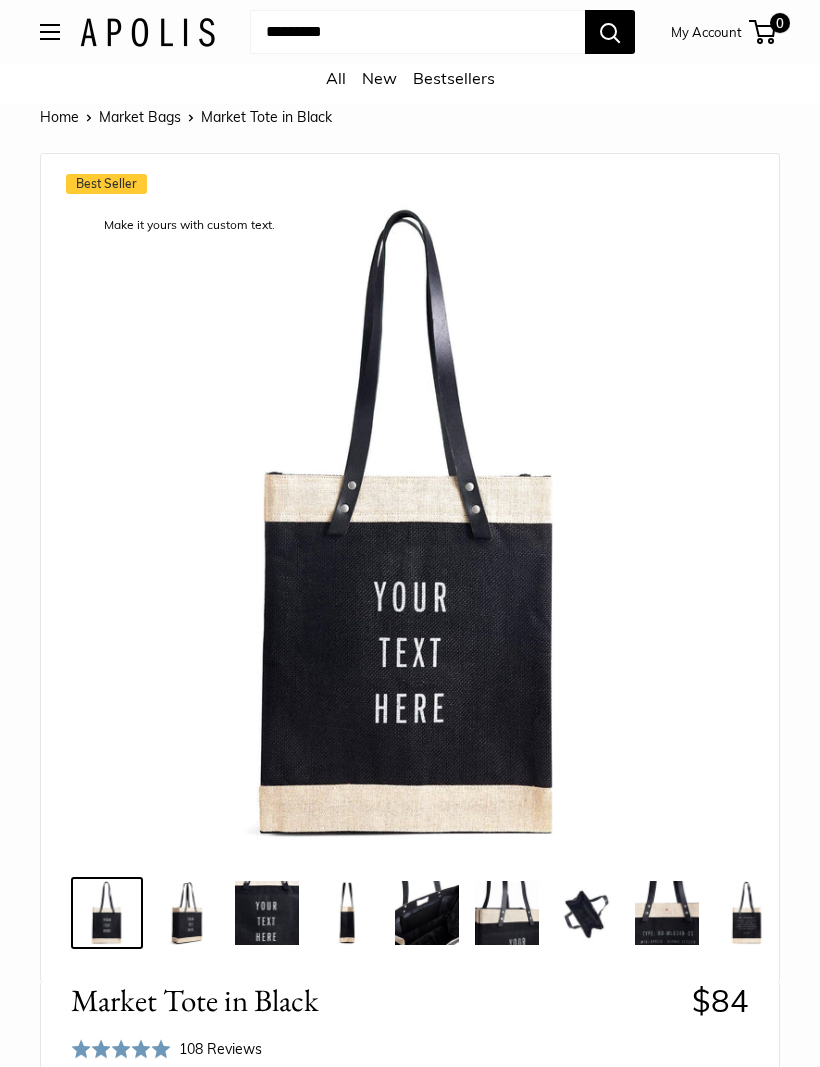 scroll, scrollTop: 0, scrollLeft: 0, axis: both 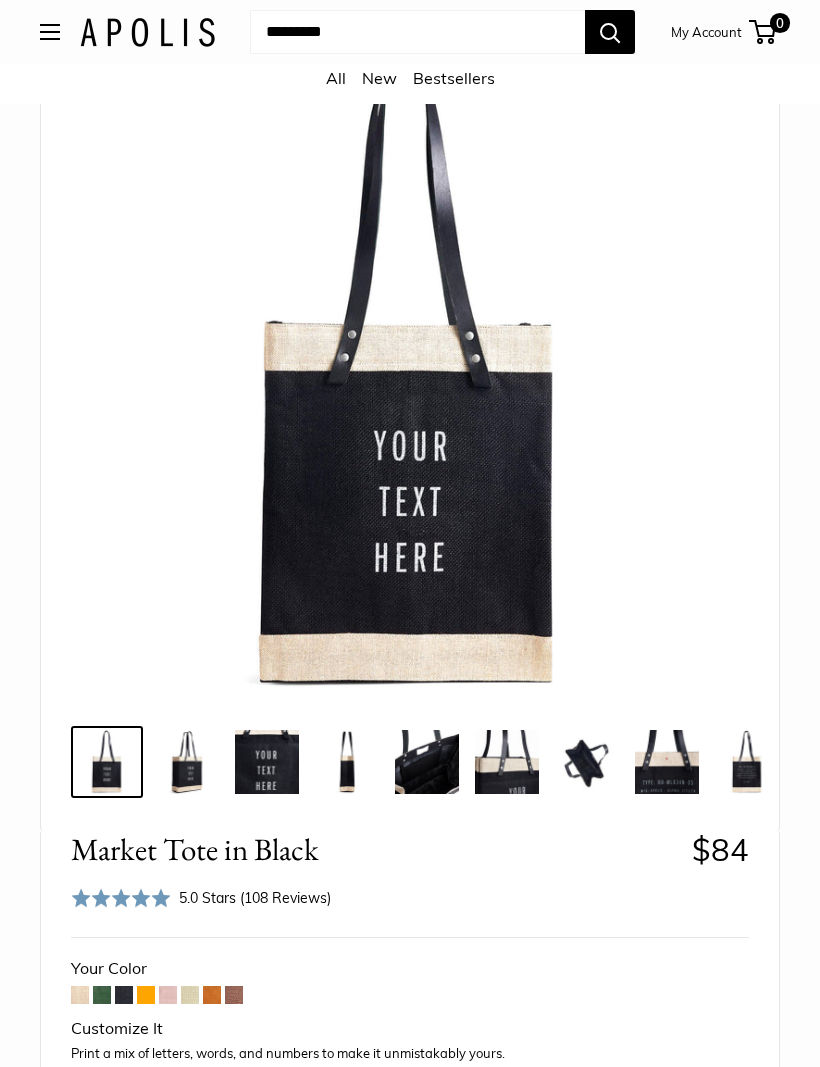 click at bounding box center [124, 996] 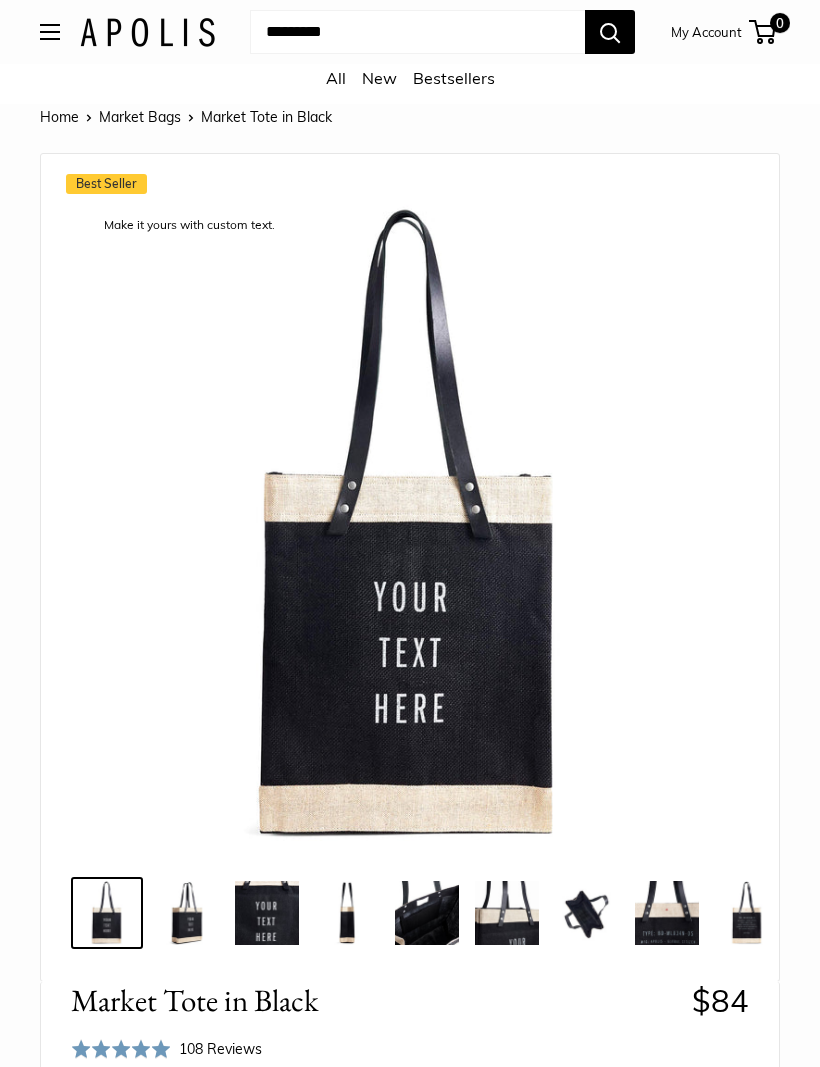 scroll, scrollTop: 0, scrollLeft: 0, axis: both 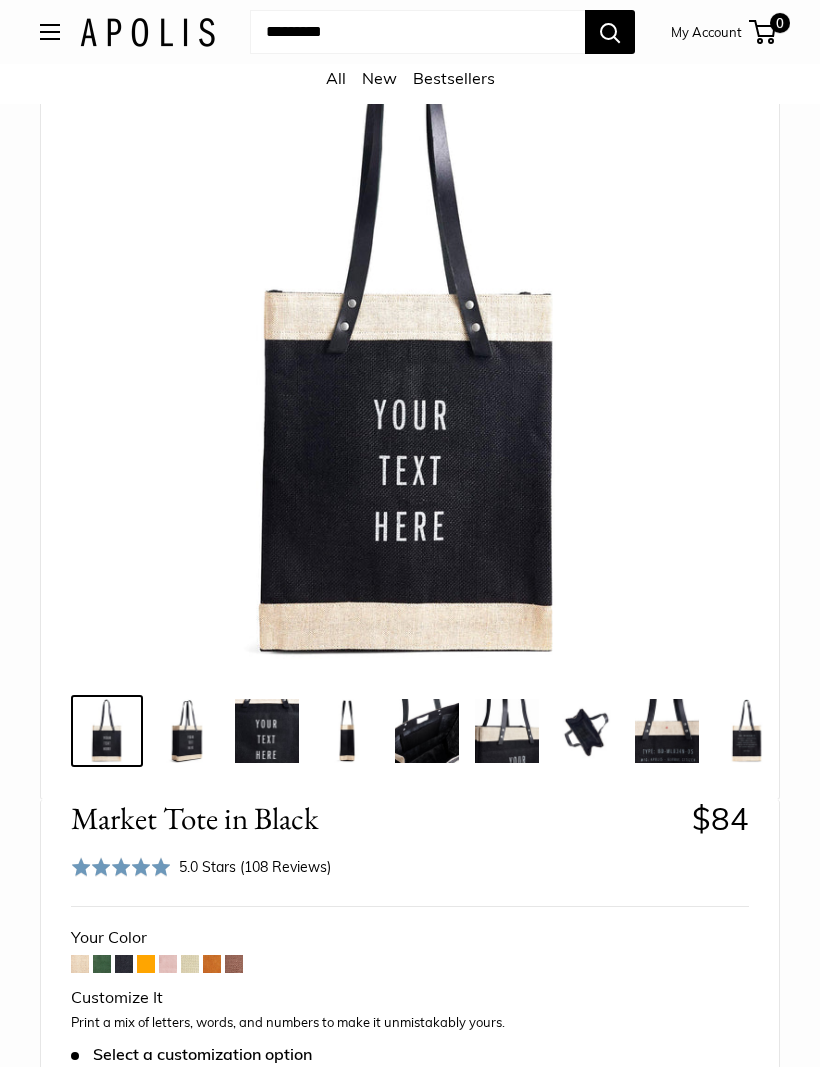 click at bounding box center [102, 964] 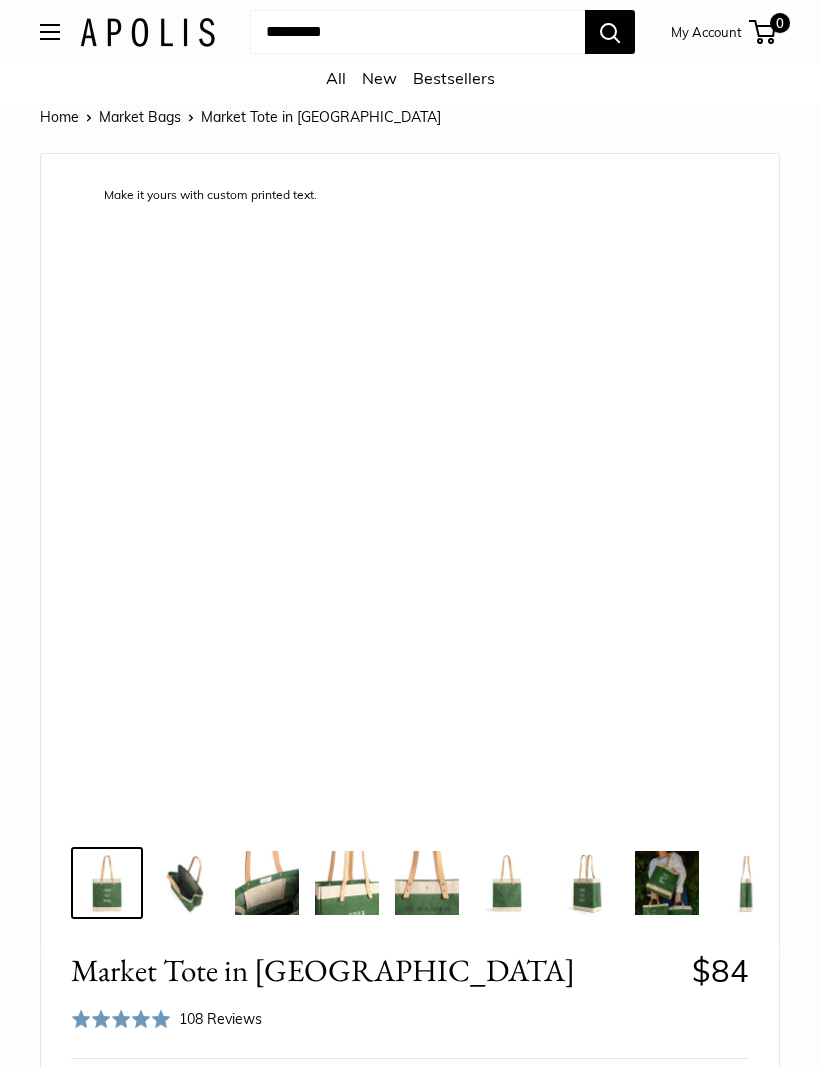 scroll, scrollTop: 0, scrollLeft: 0, axis: both 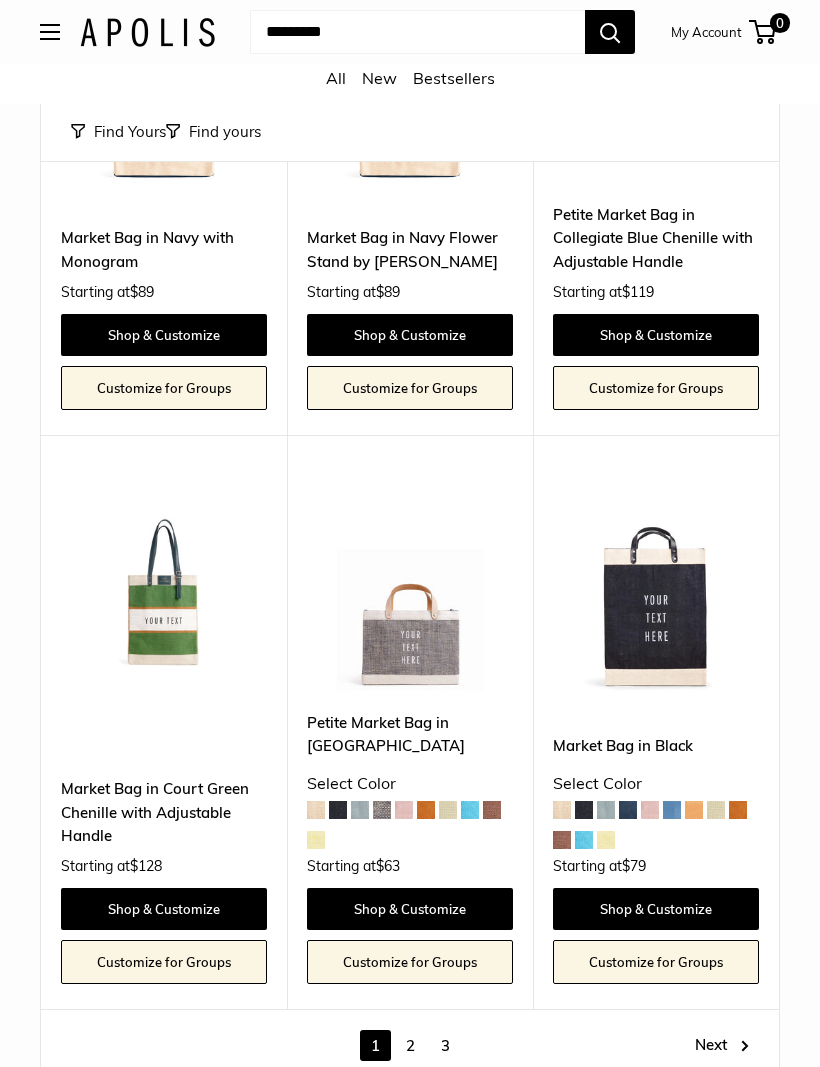 click on "Next" at bounding box center (722, 1045) 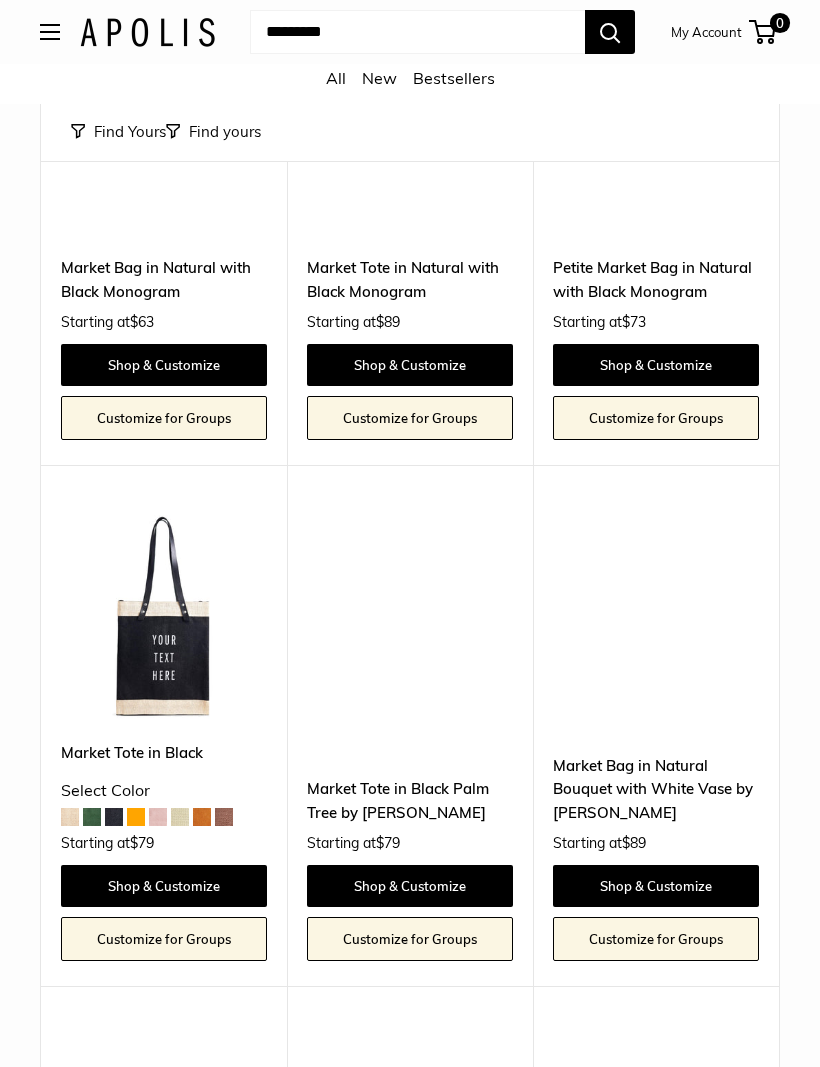 scroll, scrollTop: 1372, scrollLeft: 0, axis: vertical 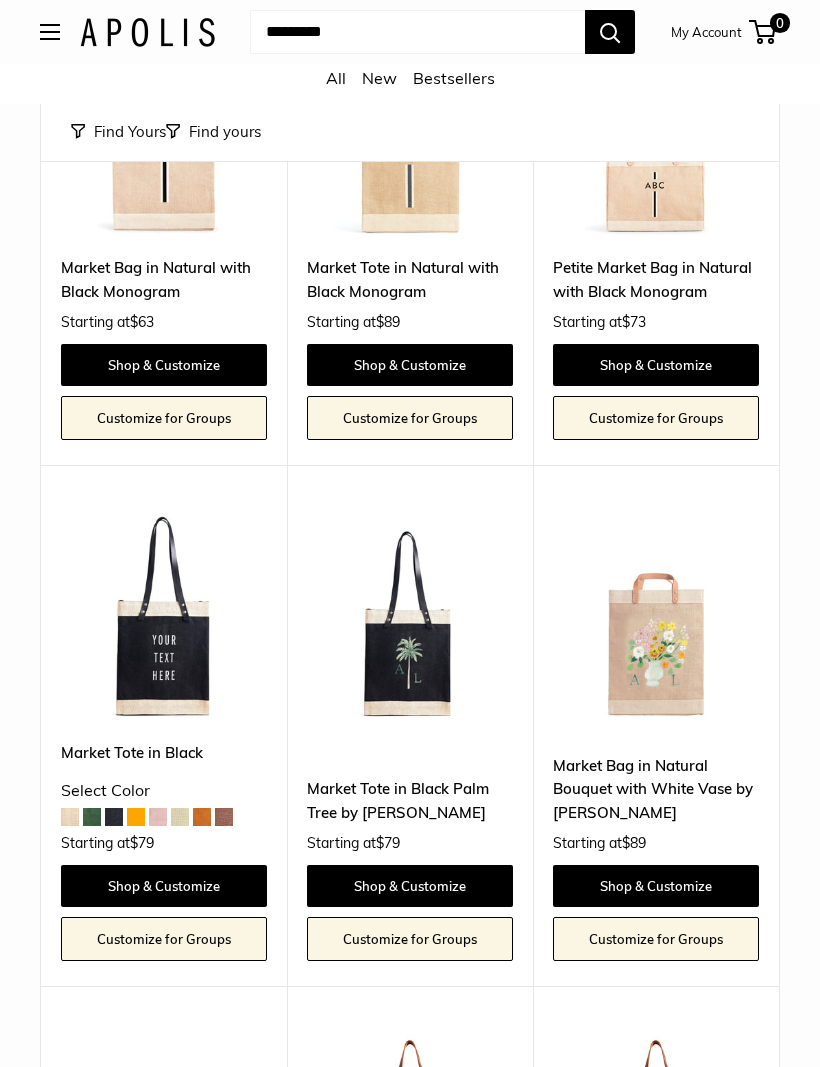 click at bounding box center (410, 618) 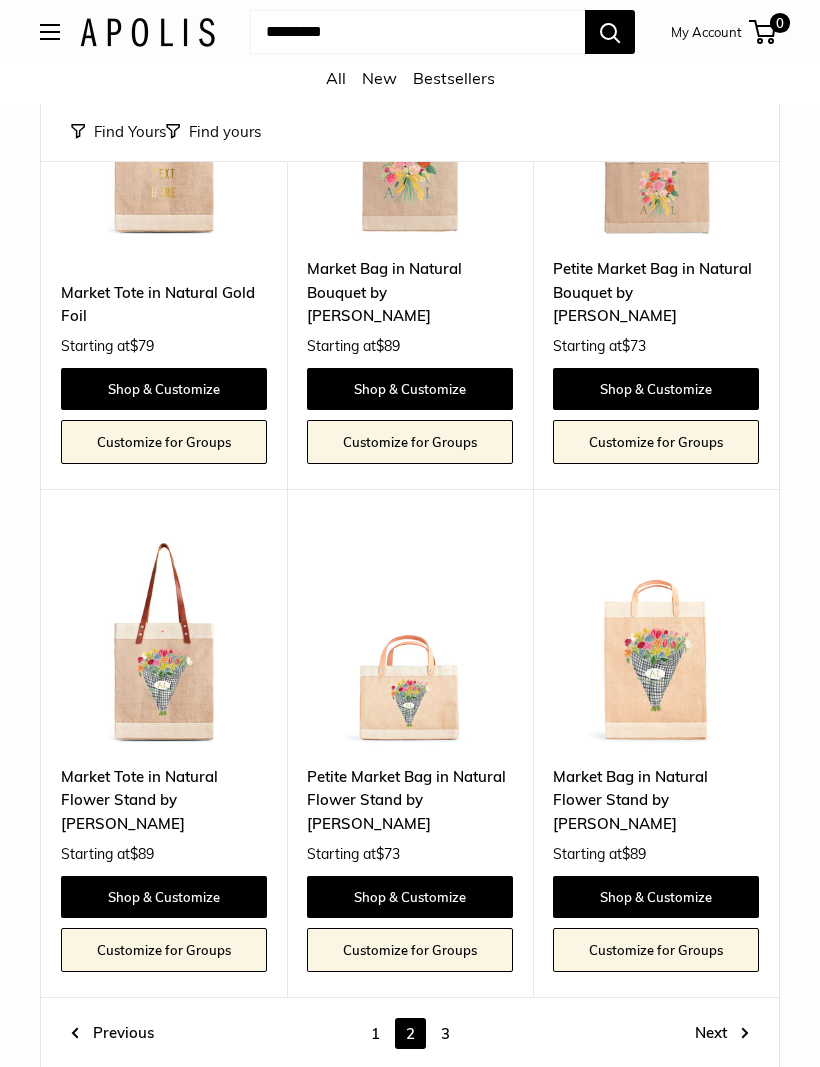 scroll, scrollTop: 7292, scrollLeft: 0, axis: vertical 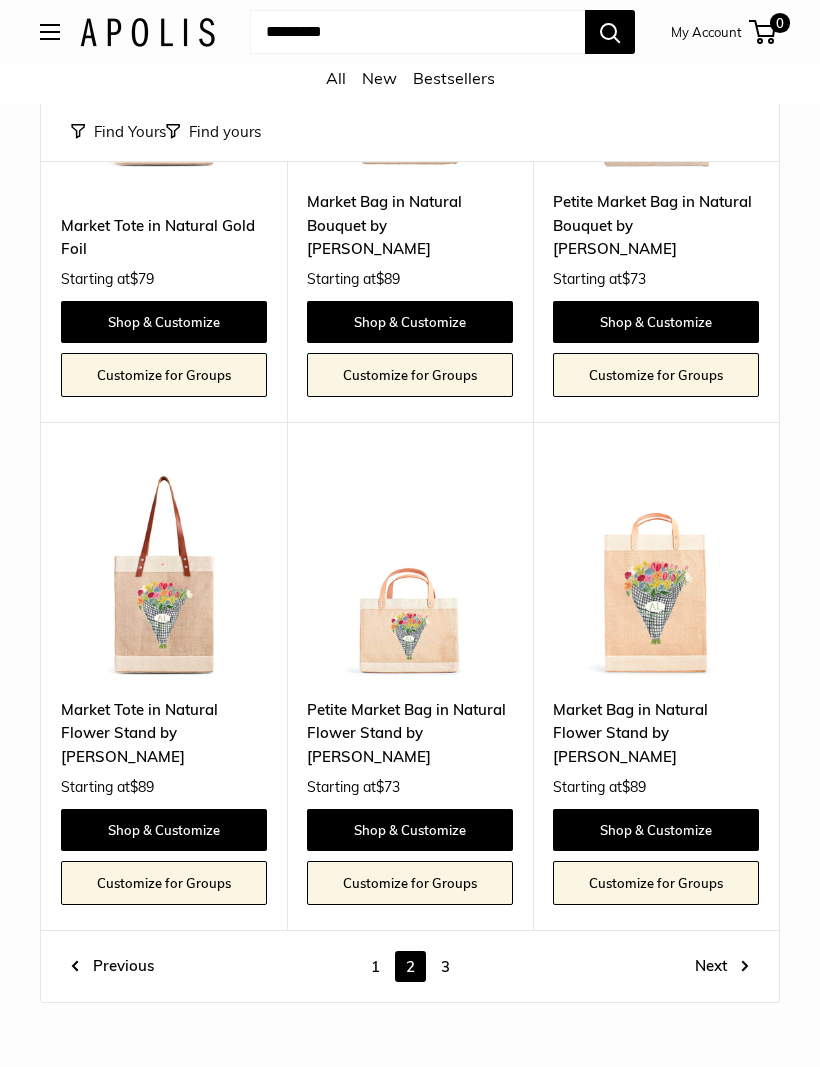click on "3" at bounding box center (445, 966) 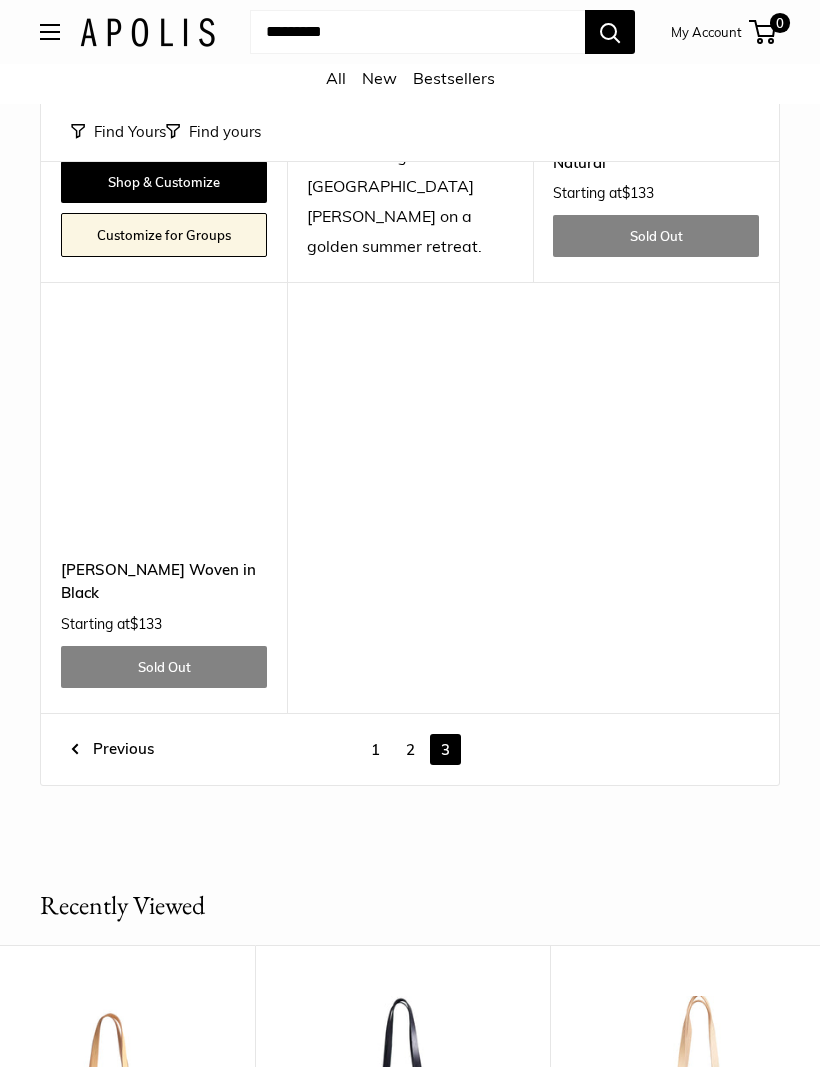 scroll, scrollTop: 7659, scrollLeft: 0, axis: vertical 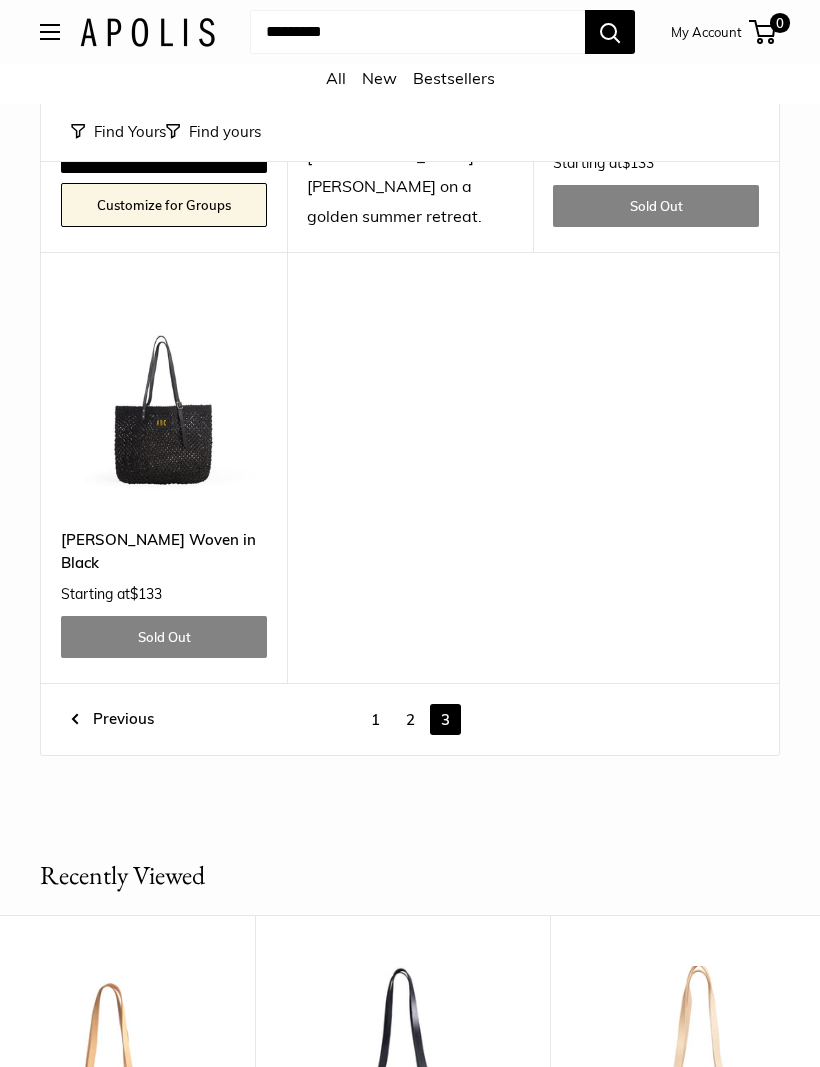 click on "Previous 1 2 3
Page 3 / 3" at bounding box center [410, 720] 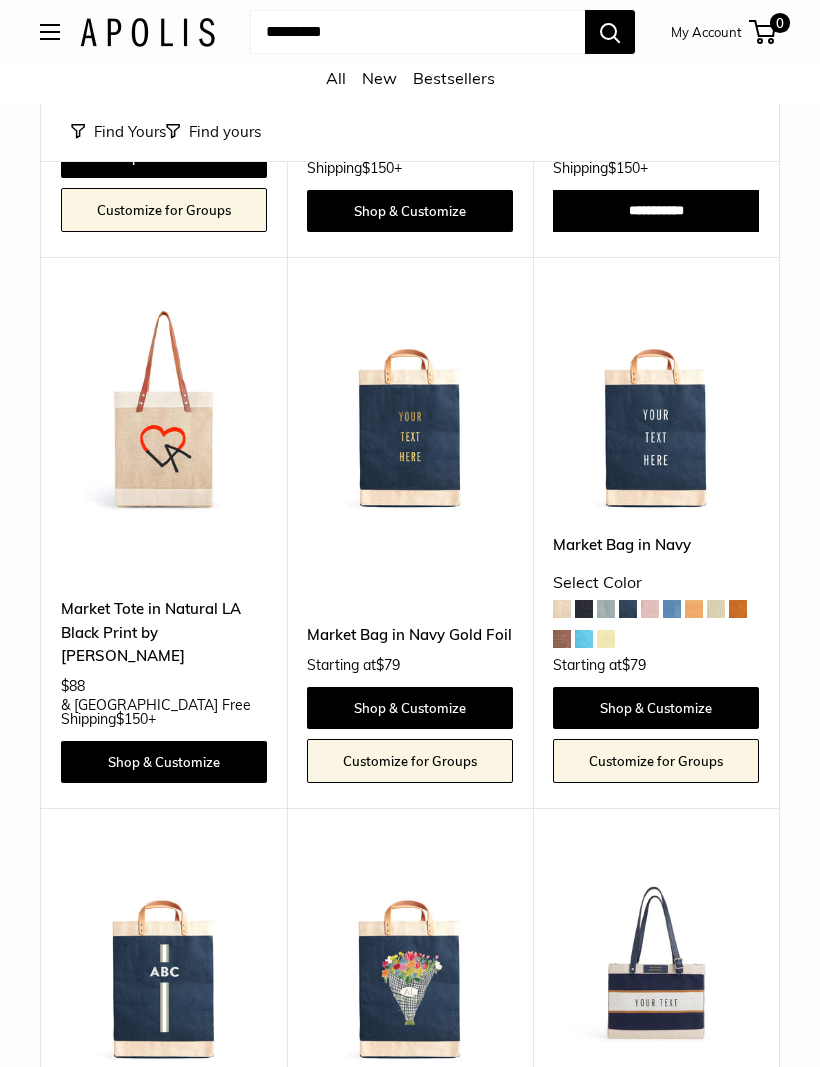scroll, scrollTop: 7075, scrollLeft: 0, axis: vertical 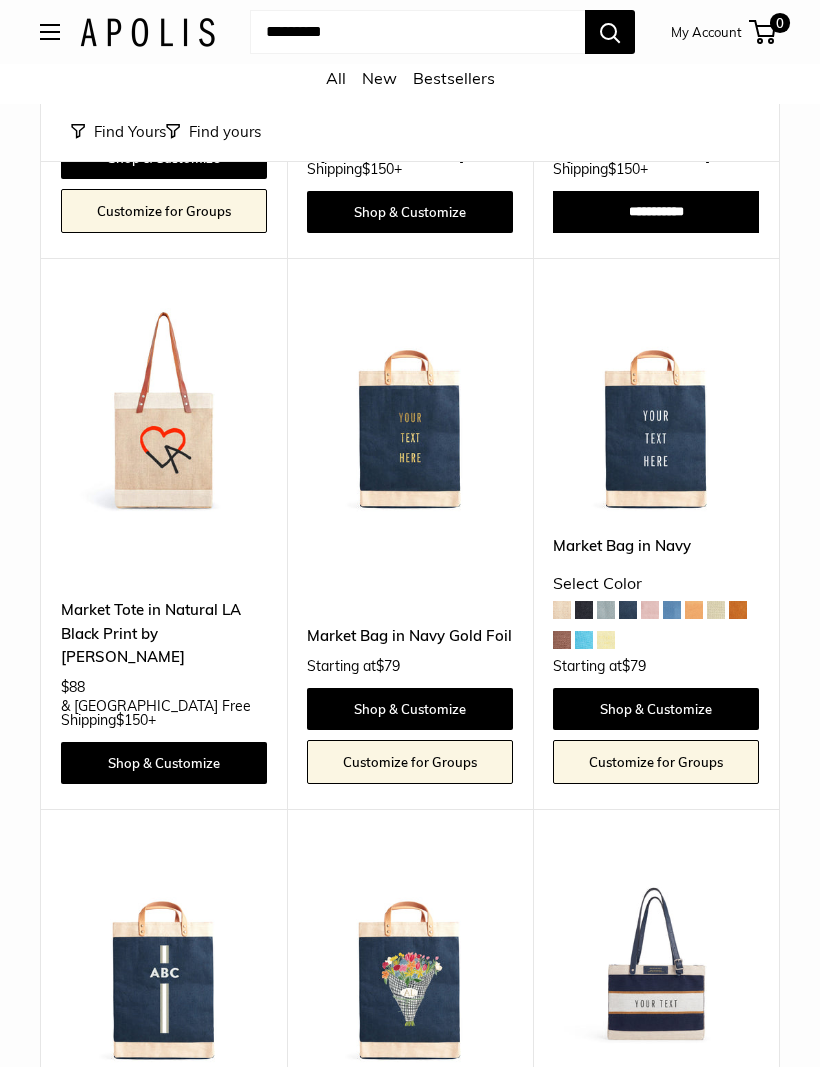 click on "Shop & Customize" at bounding box center (656, 709) 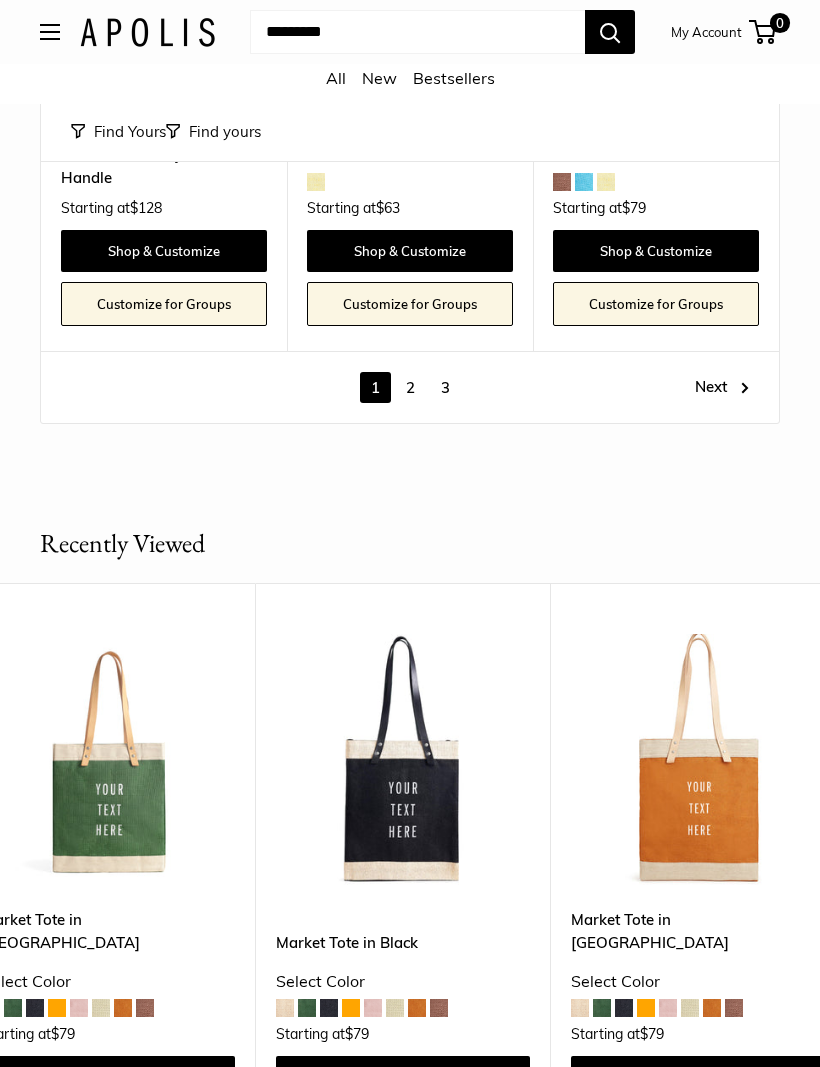 scroll, scrollTop: 8612, scrollLeft: 0, axis: vertical 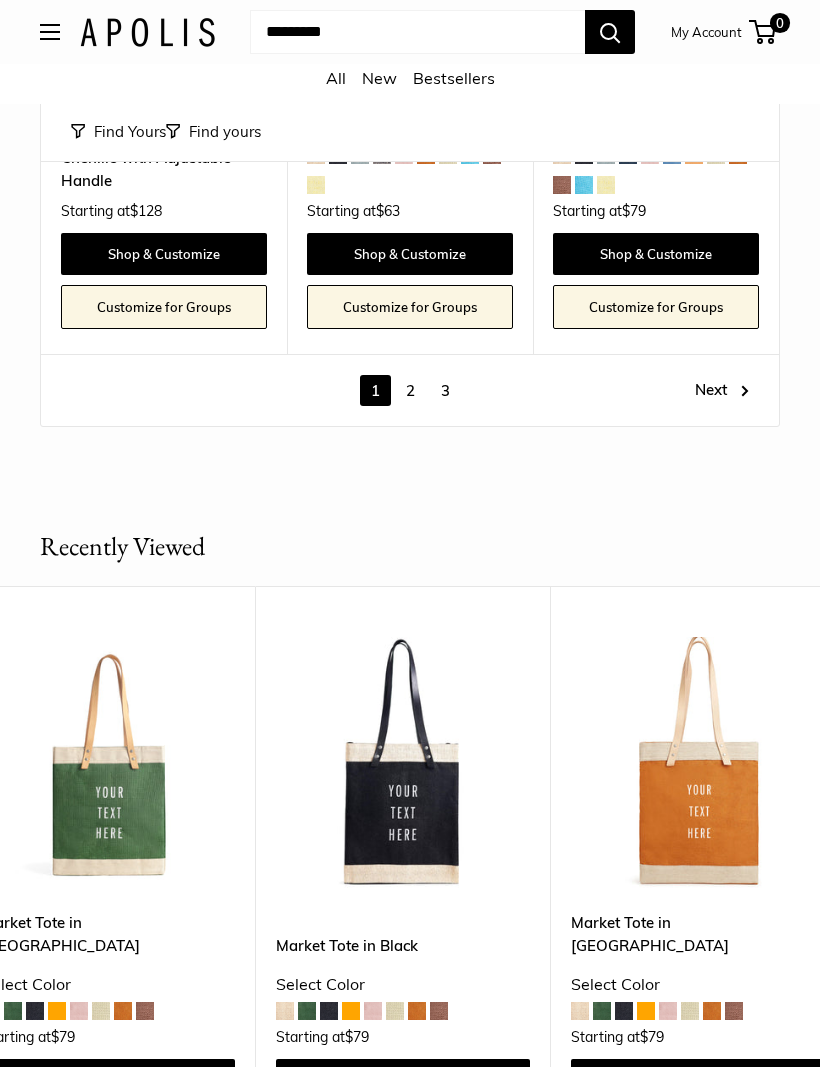 click at bounding box center [123, 1011] 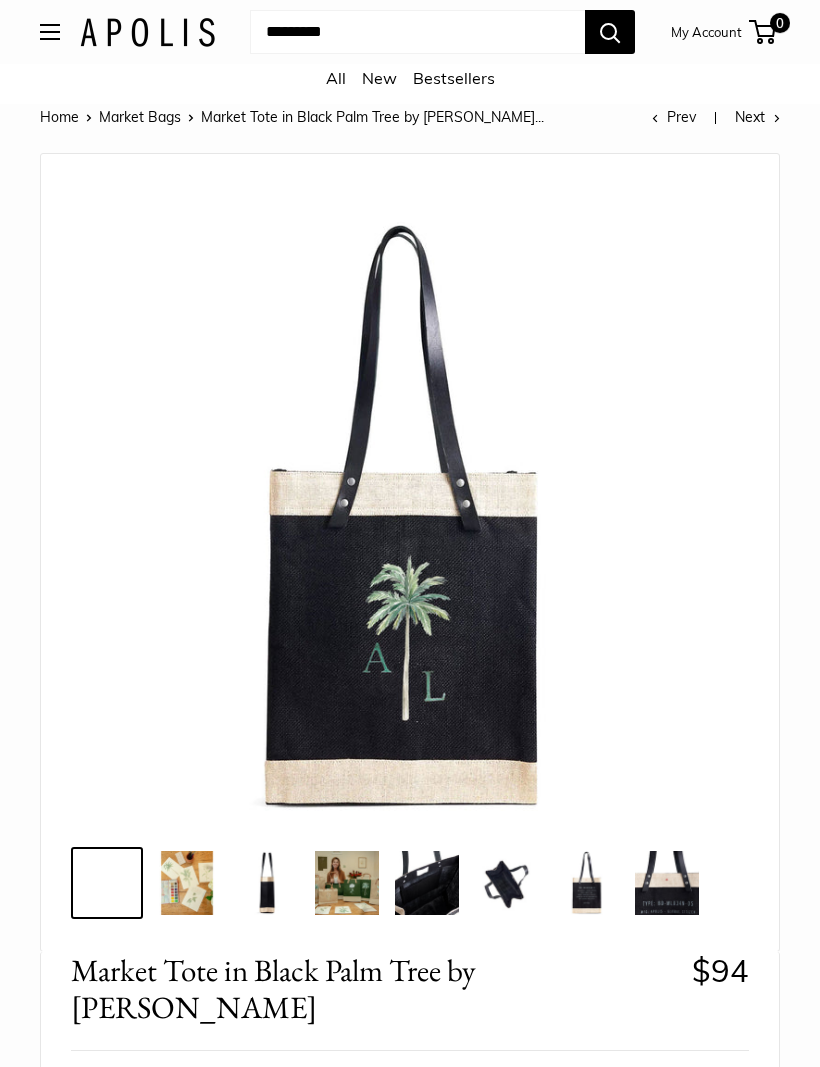 scroll, scrollTop: 0, scrollLeft: 0, axis: both 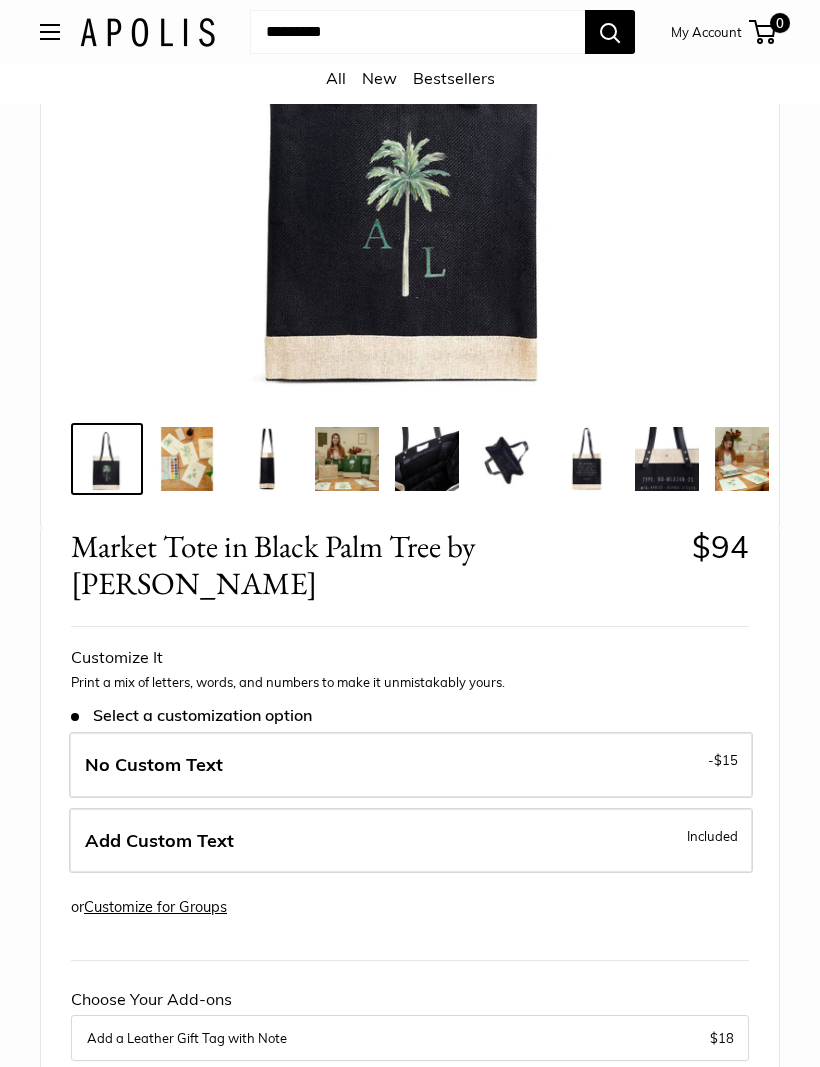 click on "Included" at bounding box center [712, 837] 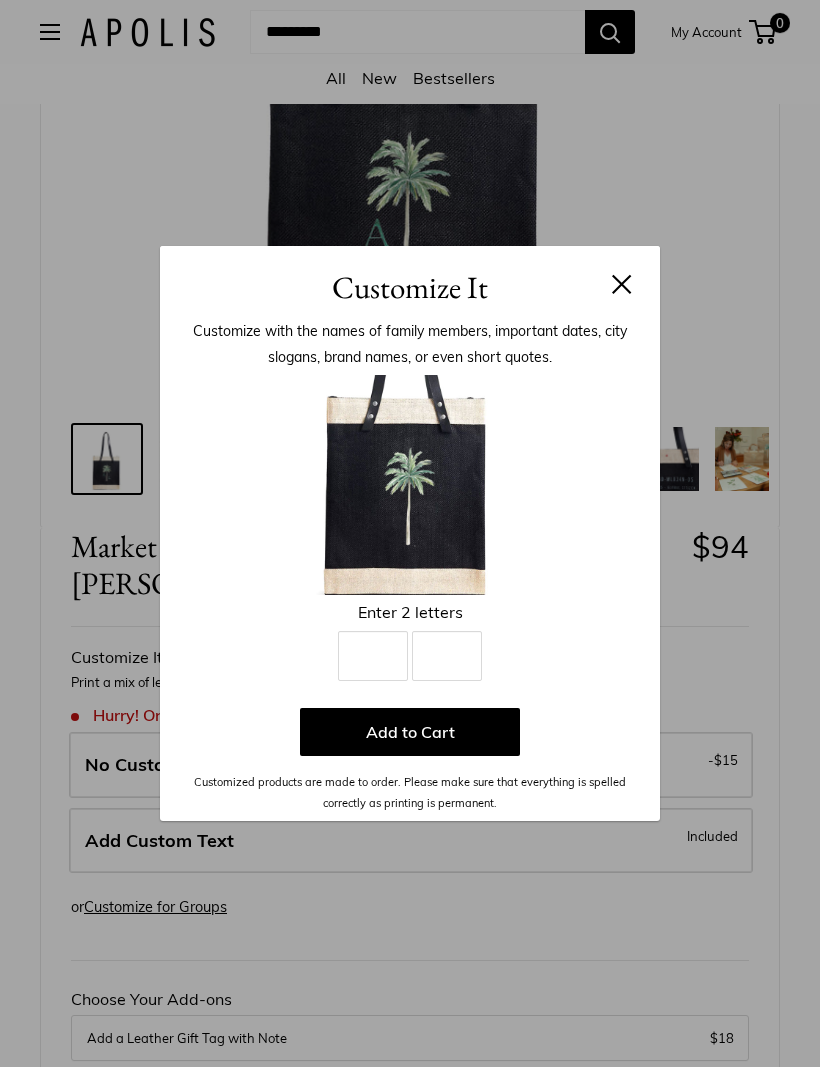 click on "Customize It" at bounding box center (410, 287) 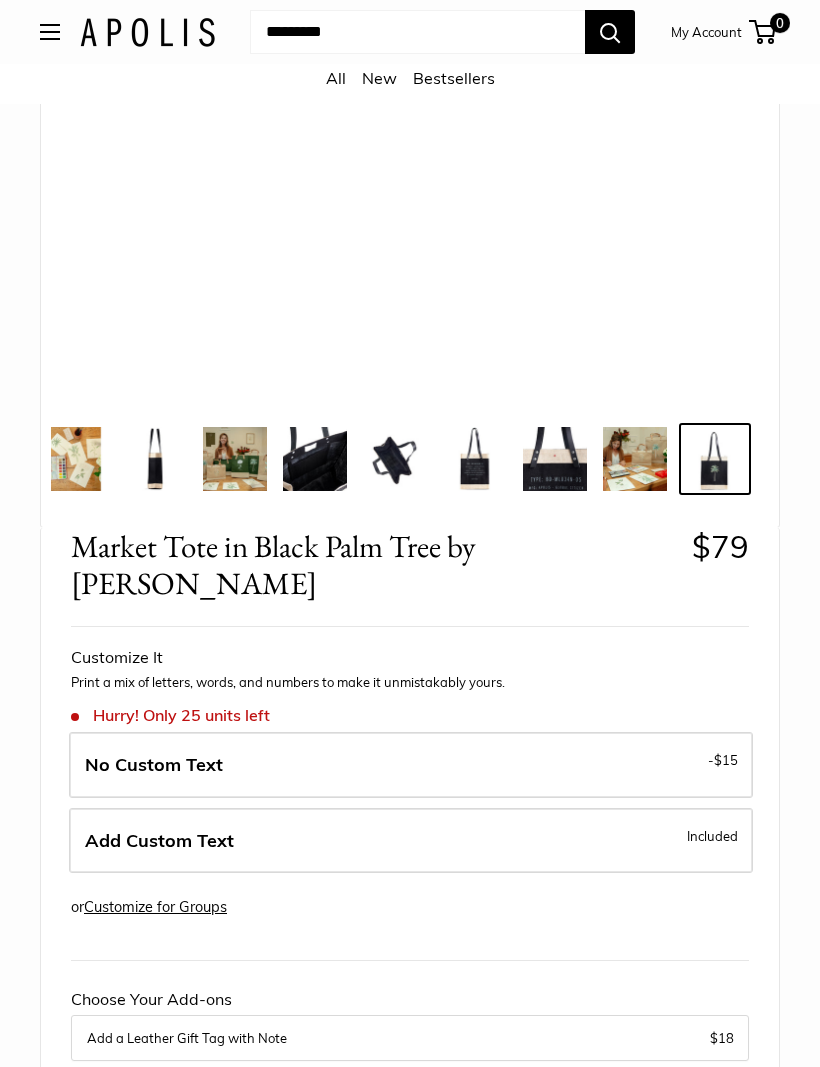 scroll, scrollTop: 0, scrollLeft: 114, axis: horizontal 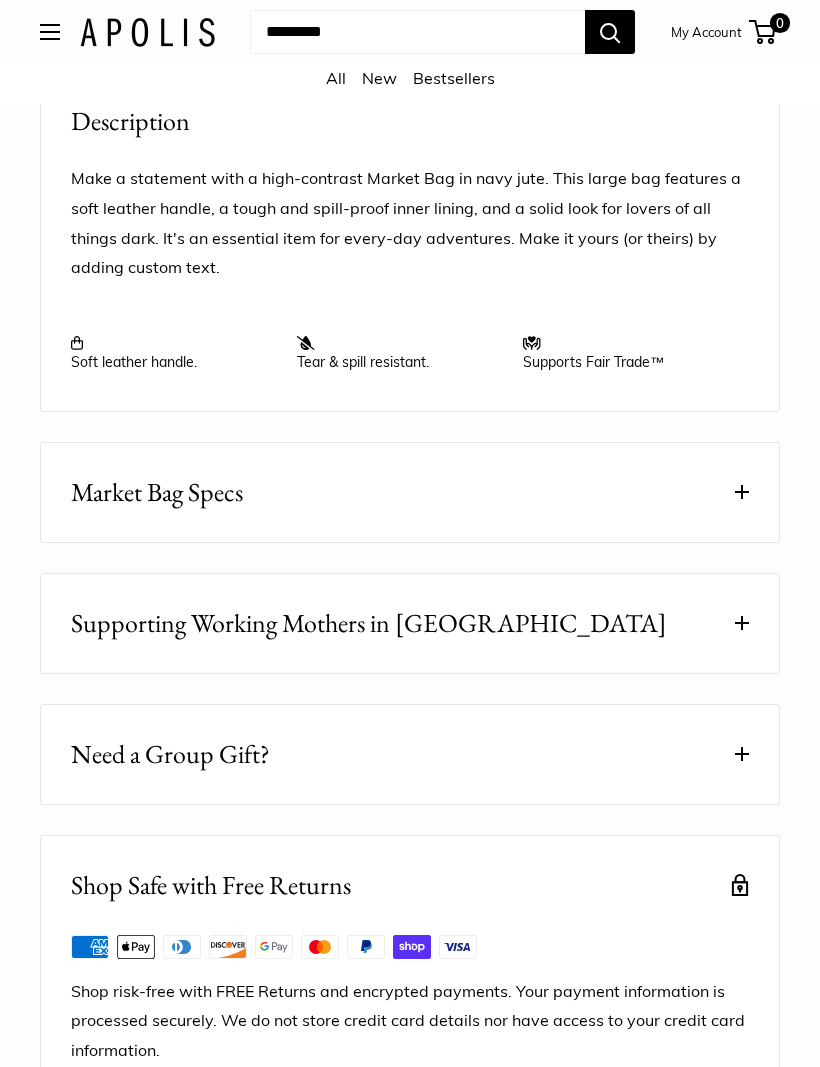 click at bounding box center (410, -336) 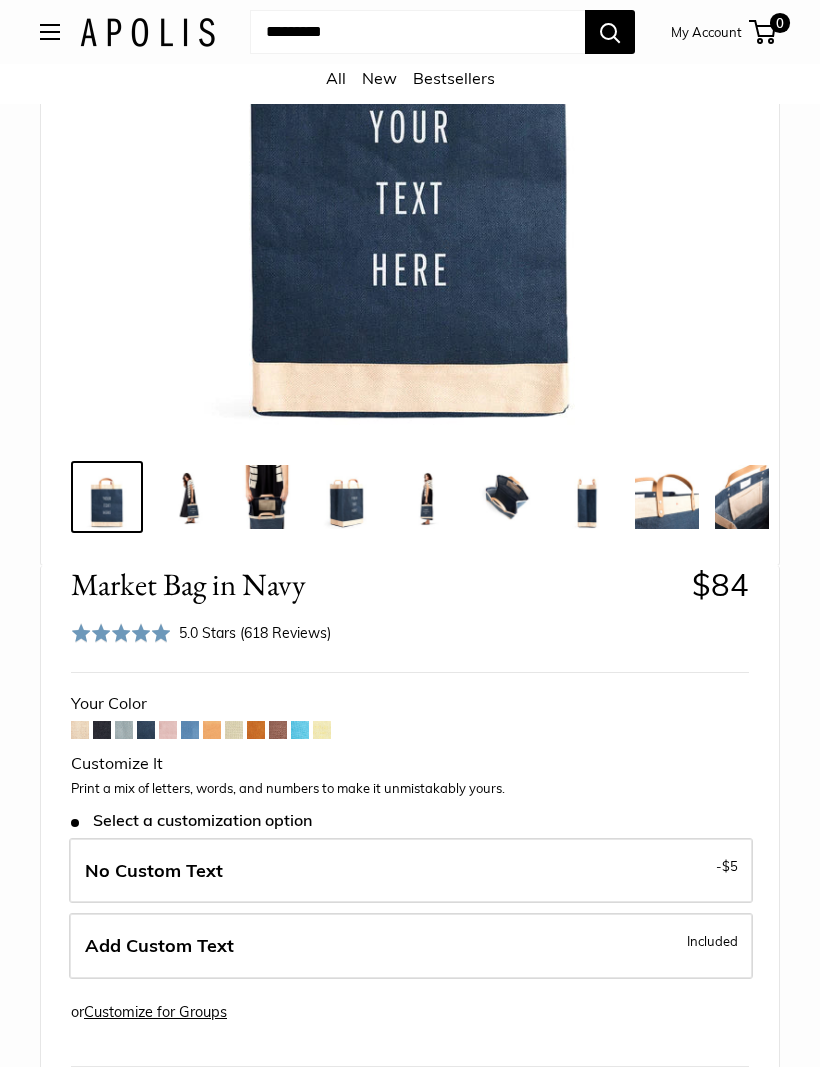 scroll, scrollTop: 319, scrollLeft: 0, axis: vertical 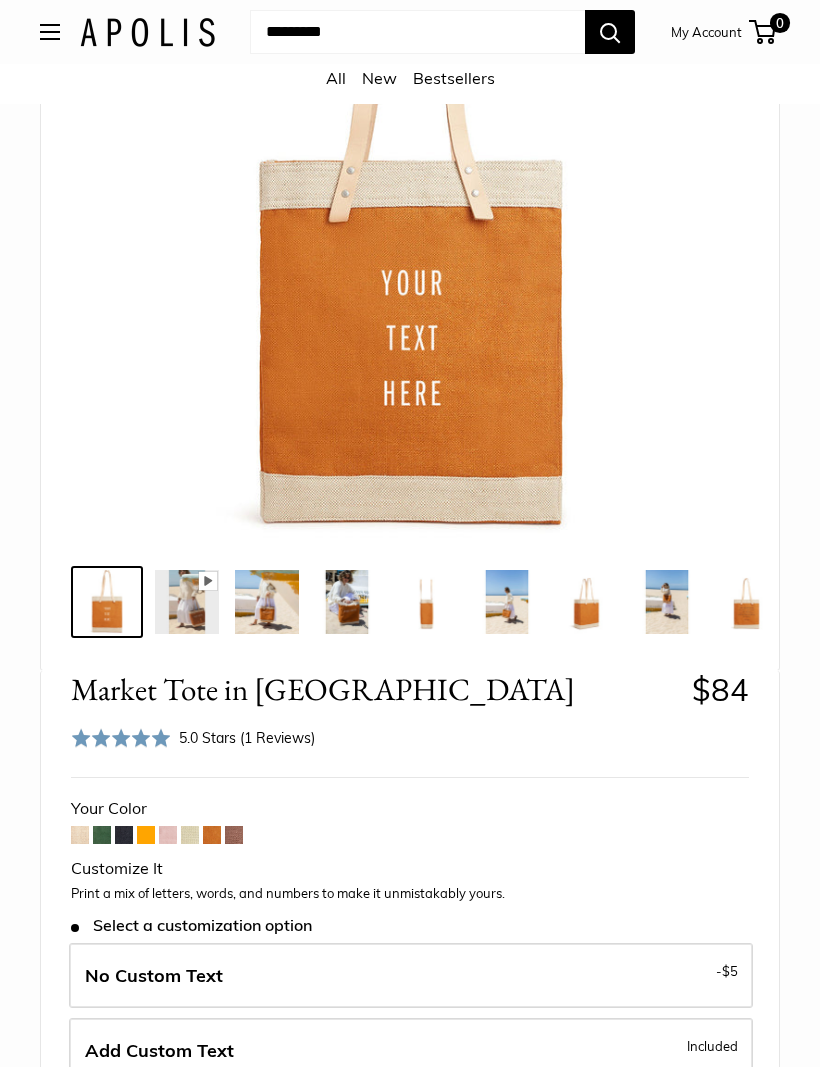 click at bounding box center [124, 835] 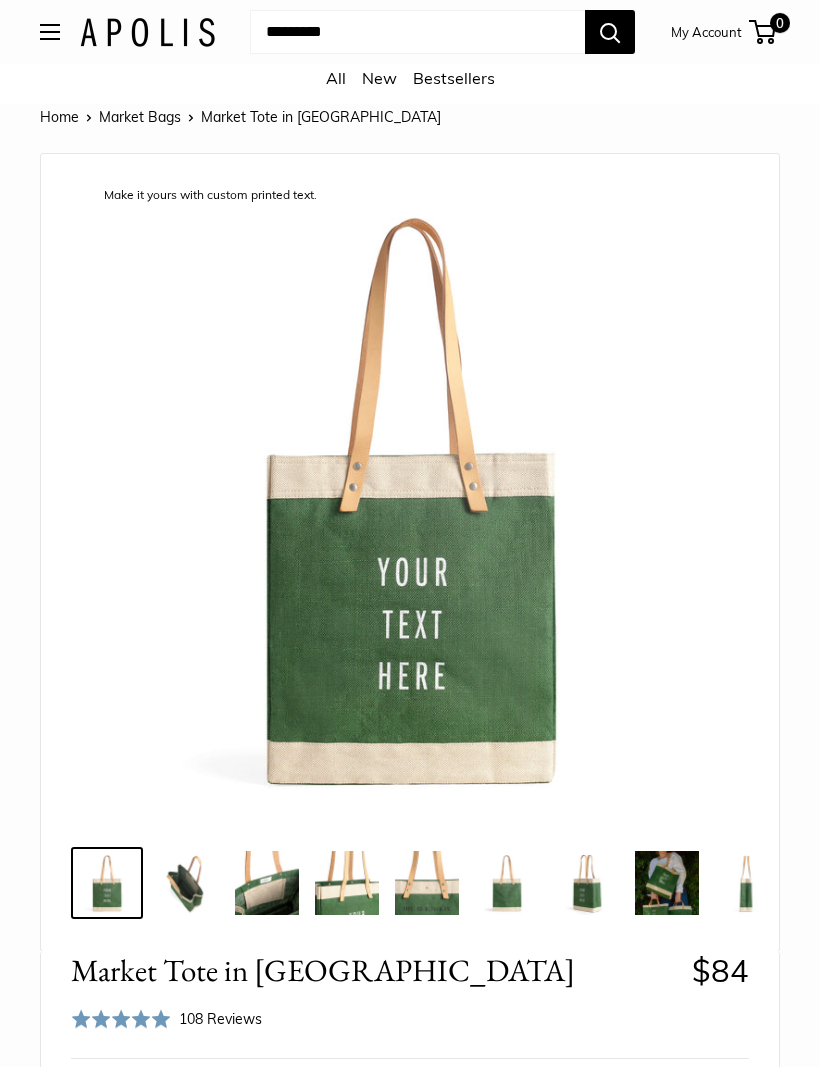 scroll, scrollTop: 0, scrollLeft: 0, axis: both 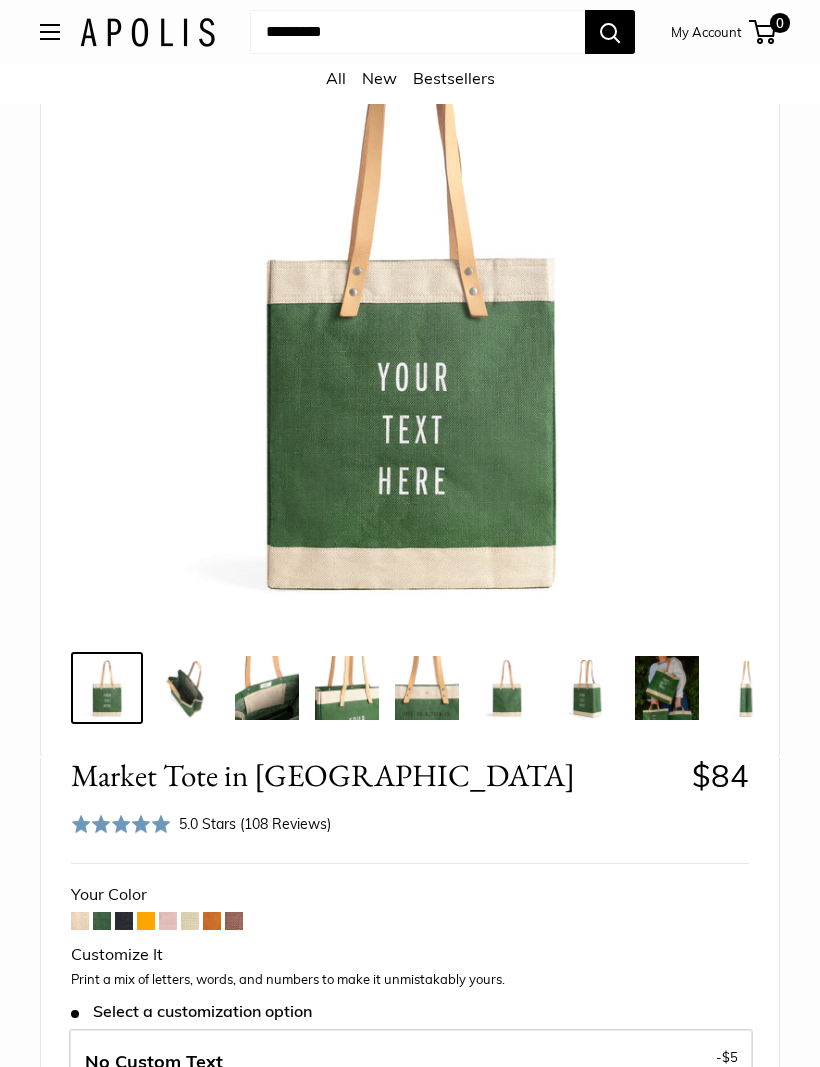 click at bounding box center [190, 921] 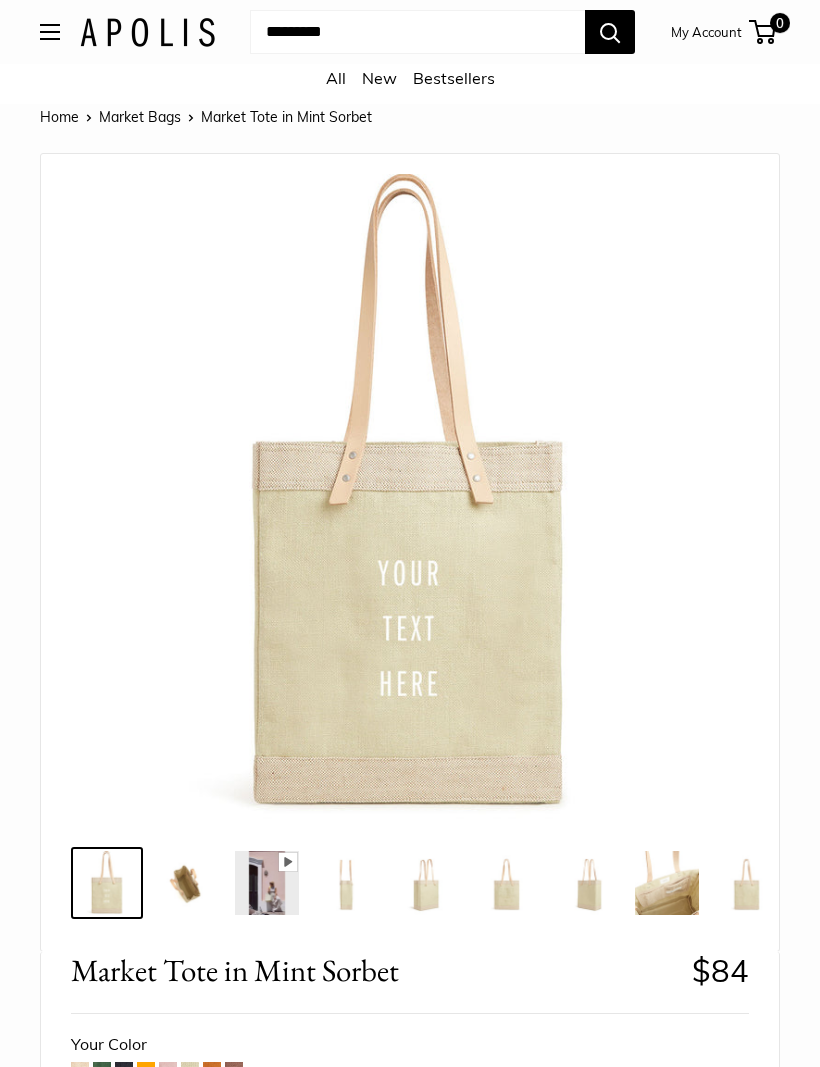 scroll, scrollTop: 0, scrollLeft: 0, axis: both 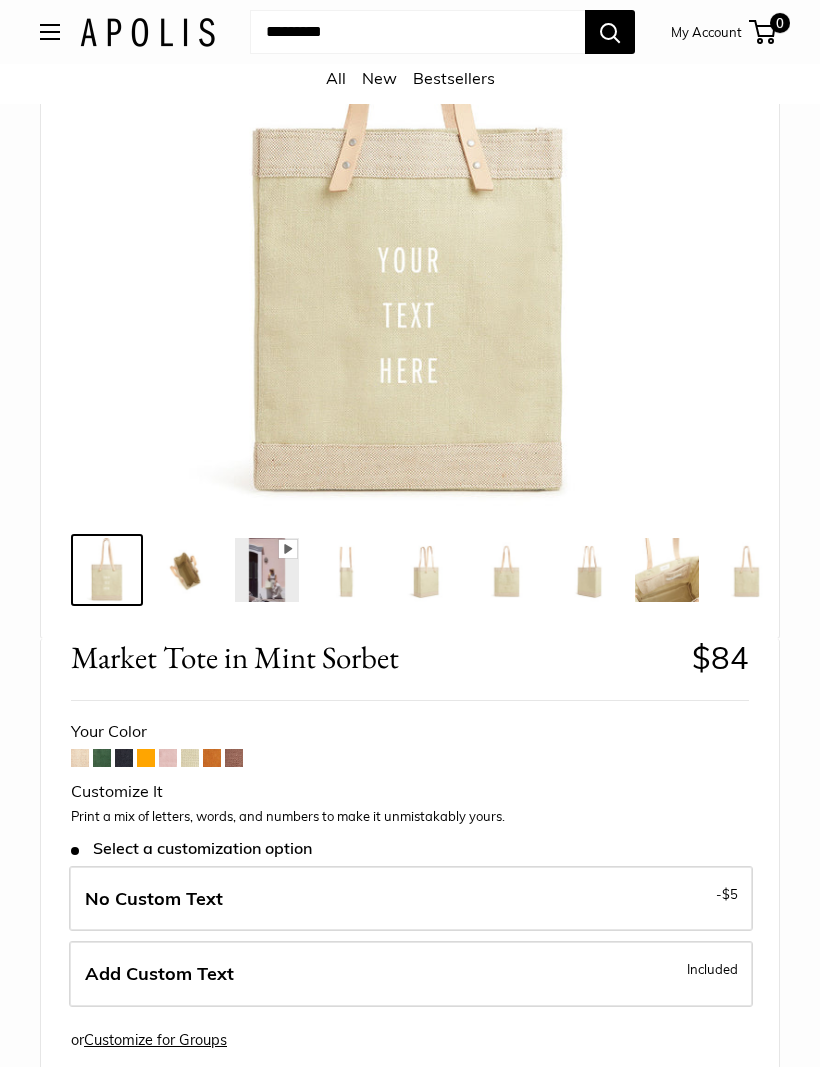 click at bounding box center (102, 759) 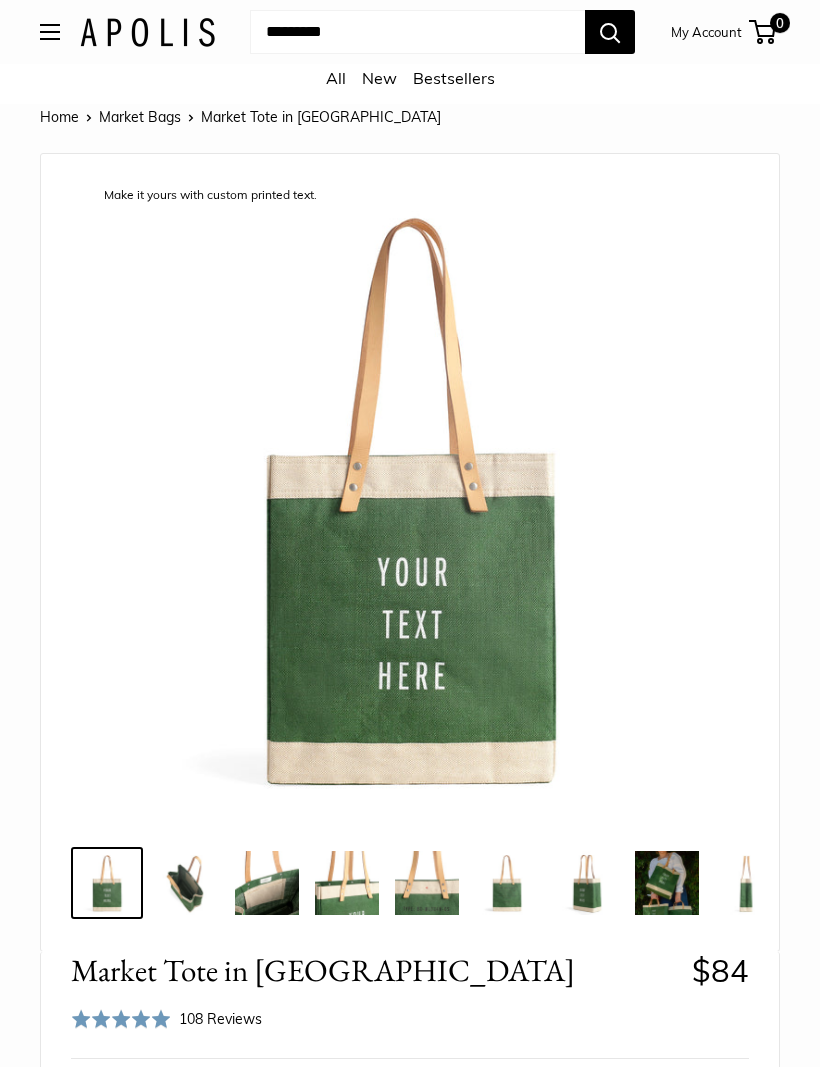 scroll, scrollTop: 0, scrollLeft: 0, axis: both 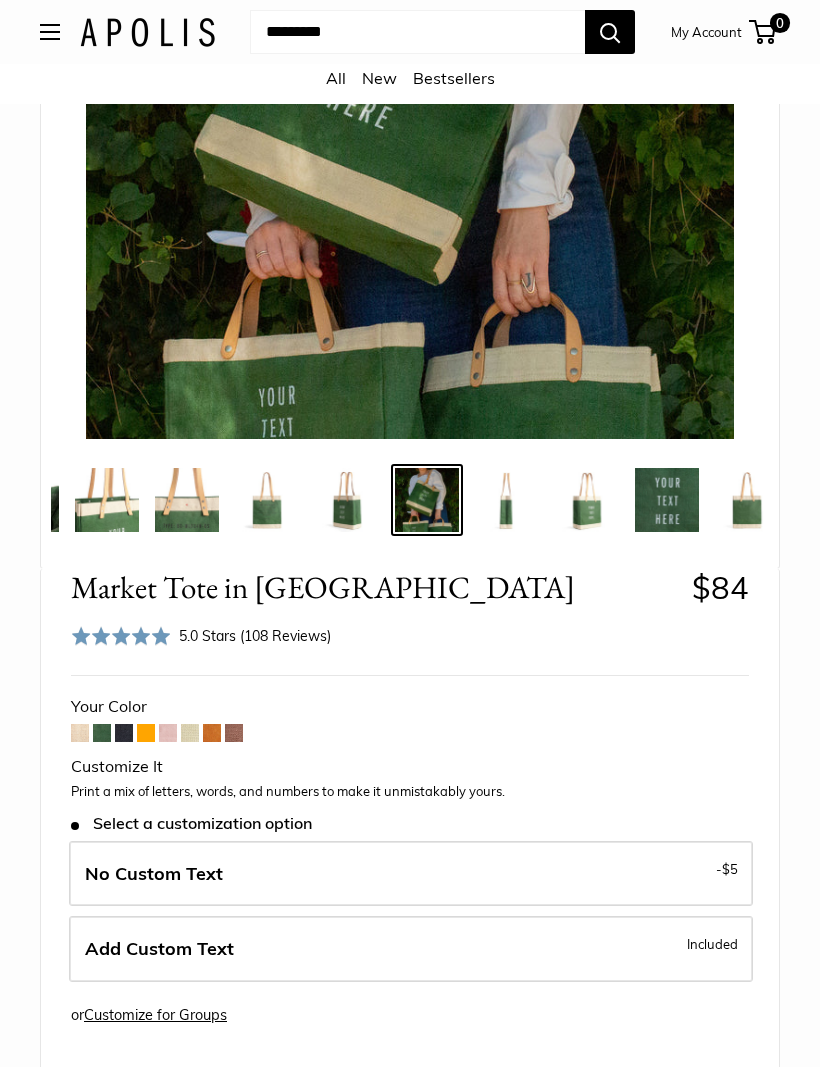 click at bounding box center [124, 733] 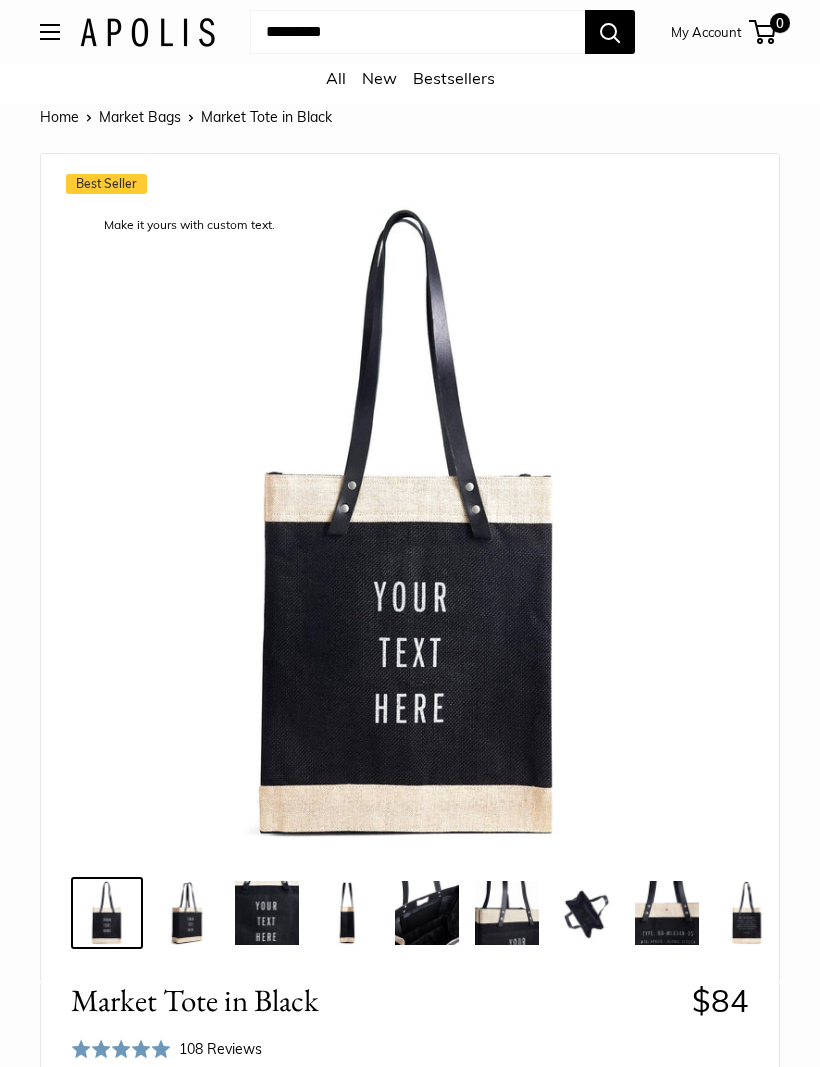 scroll, scrollTop: 0, scrollLeft: 0, axis: both 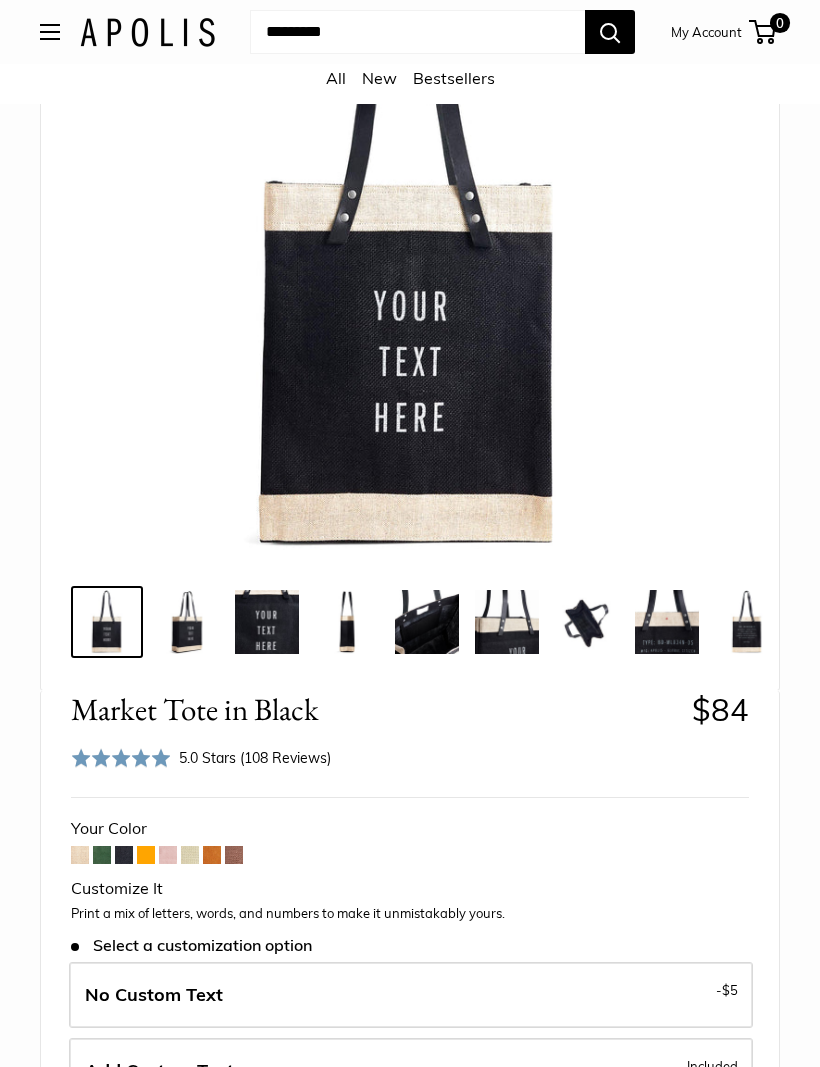 click at bounding box center (168, 856) 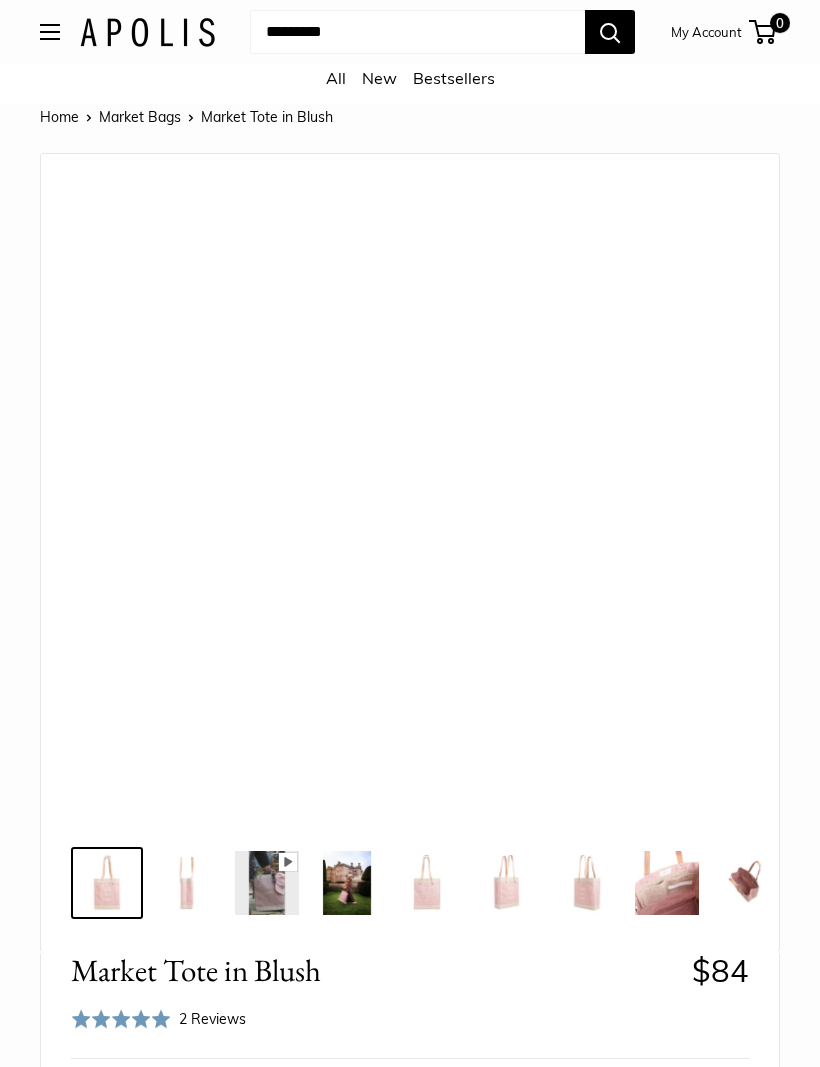 scroll, scrollTop: 0, scrollLeft: 0, axis: both 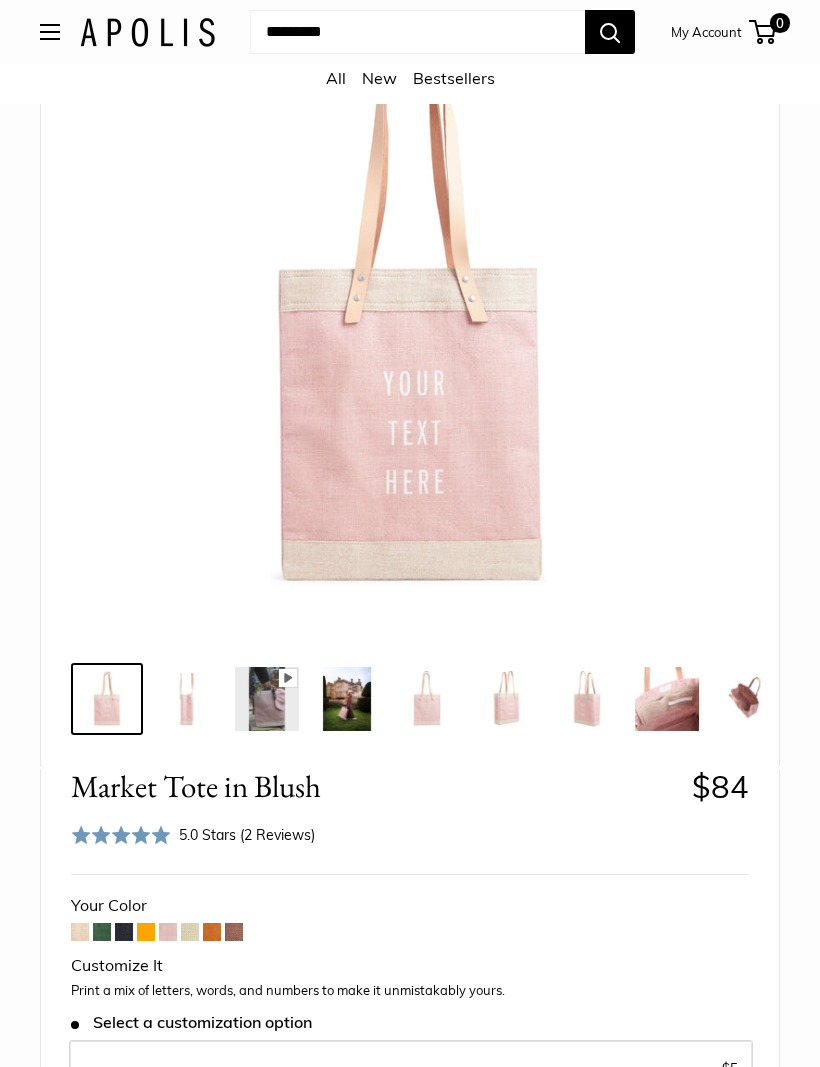 click at bounding box center [190, 932] 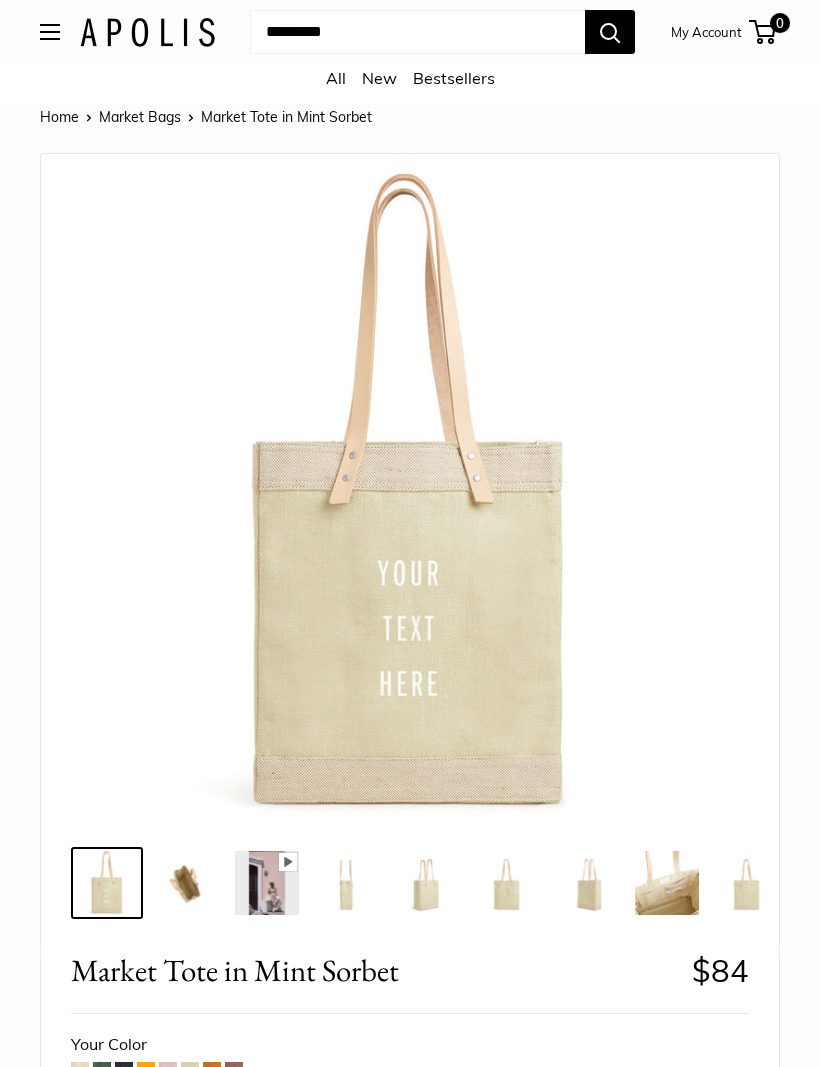 scroll, scrollTop: 0, scrollLeft: 0, axis: both 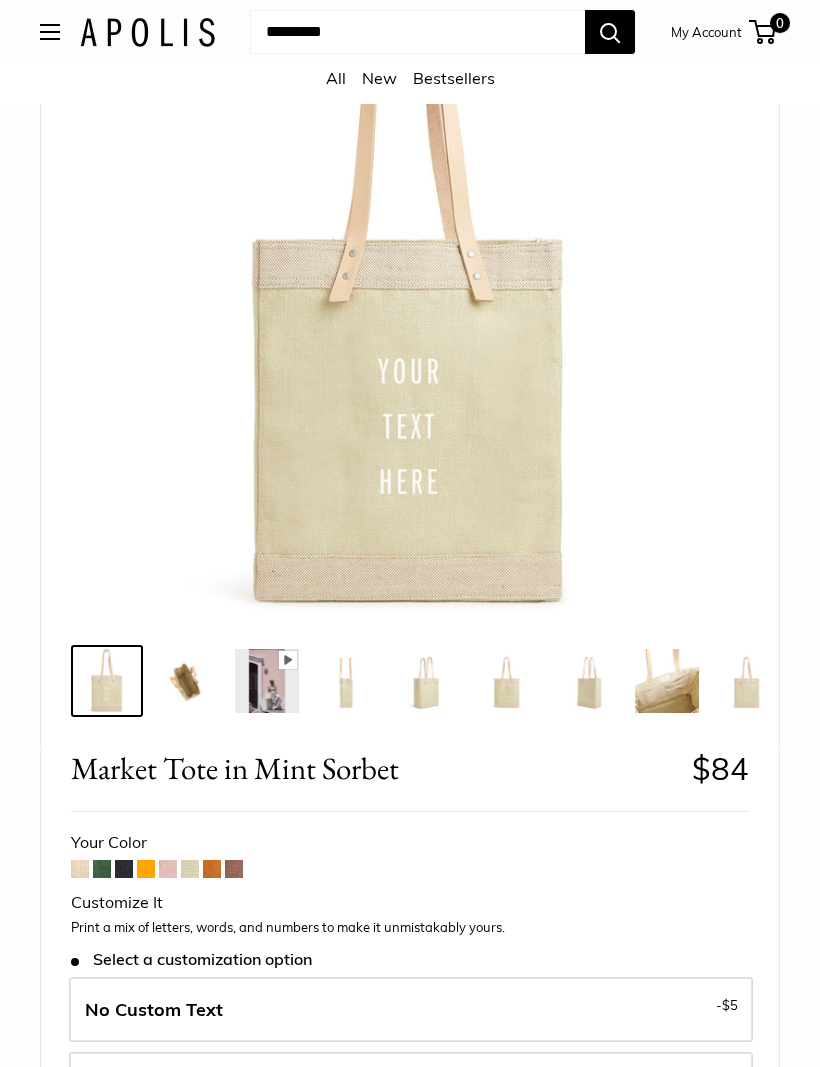 click at bounding box center [234, 869] 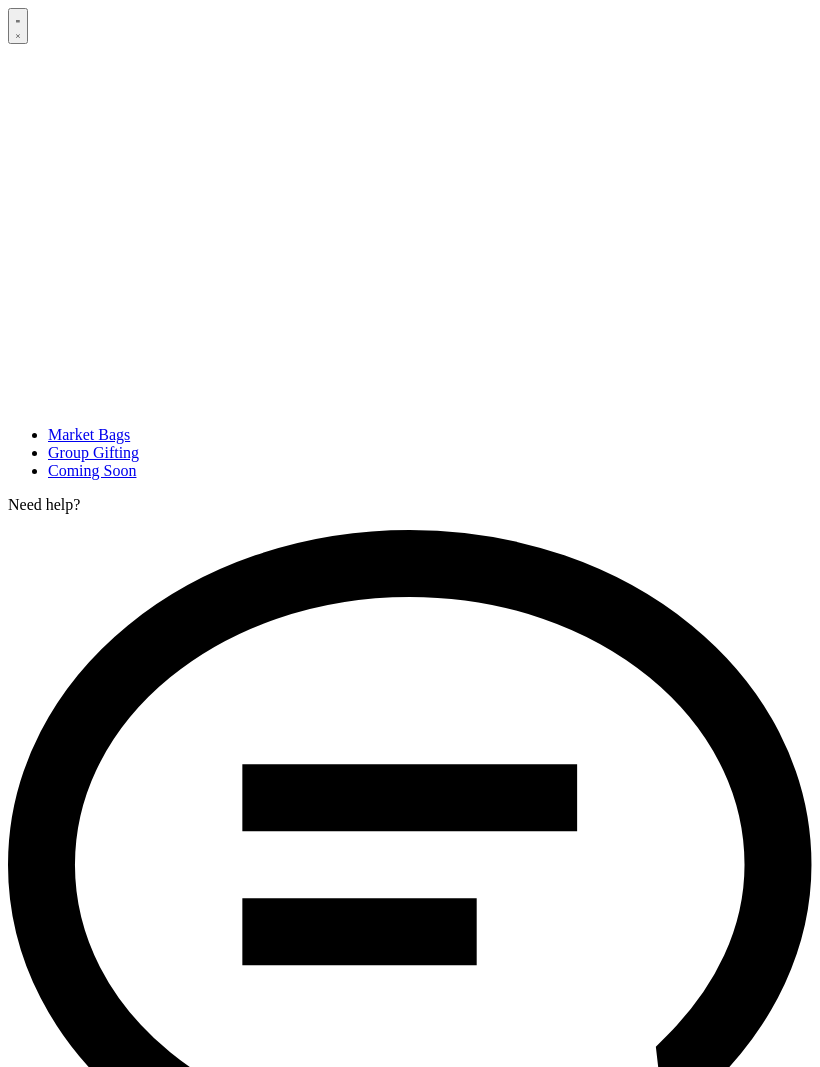 scroll, scrollTop: 0, scrollLeft: 0, axis: both 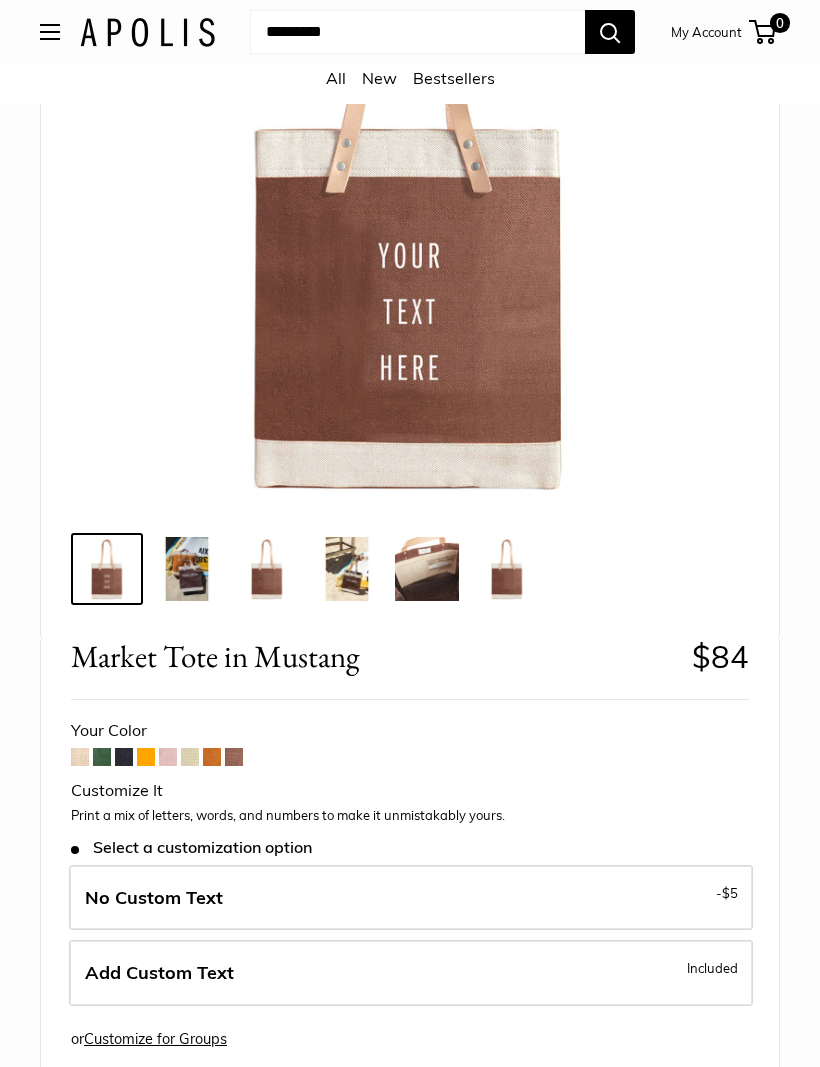 click at bounding box center [102, 757] 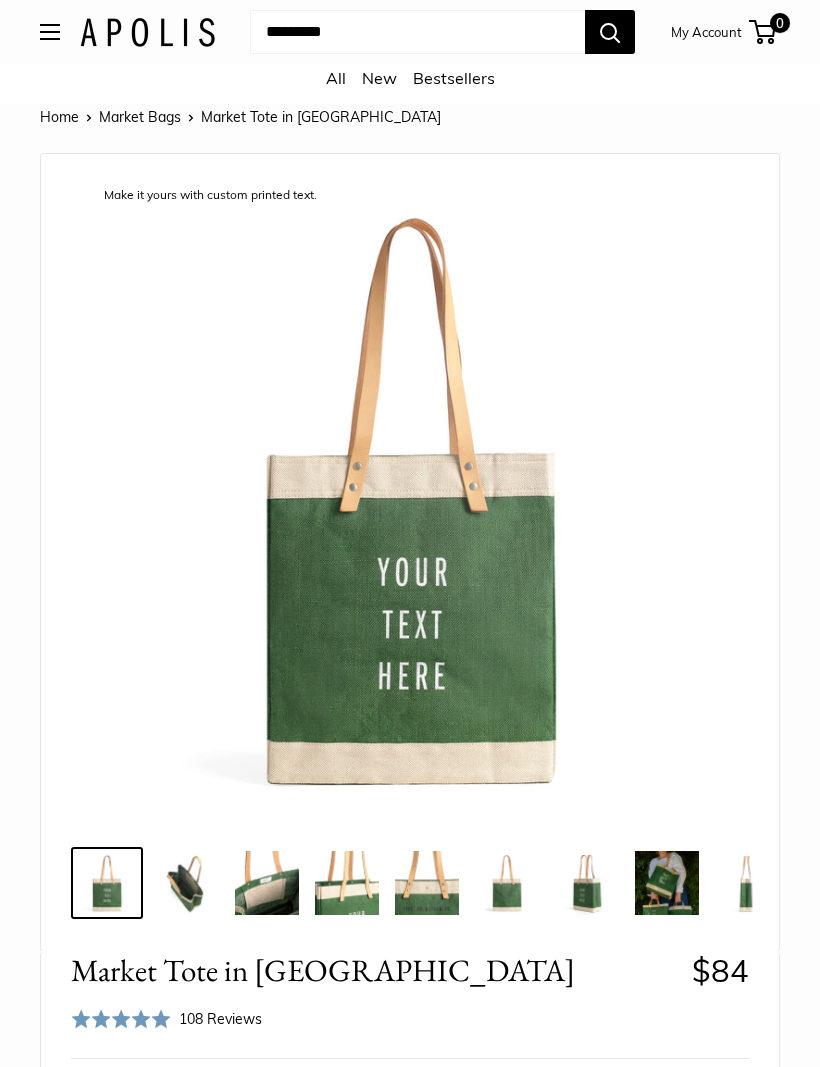 scroll, scrollTop: 0, scrollLeft: 0, axis: both 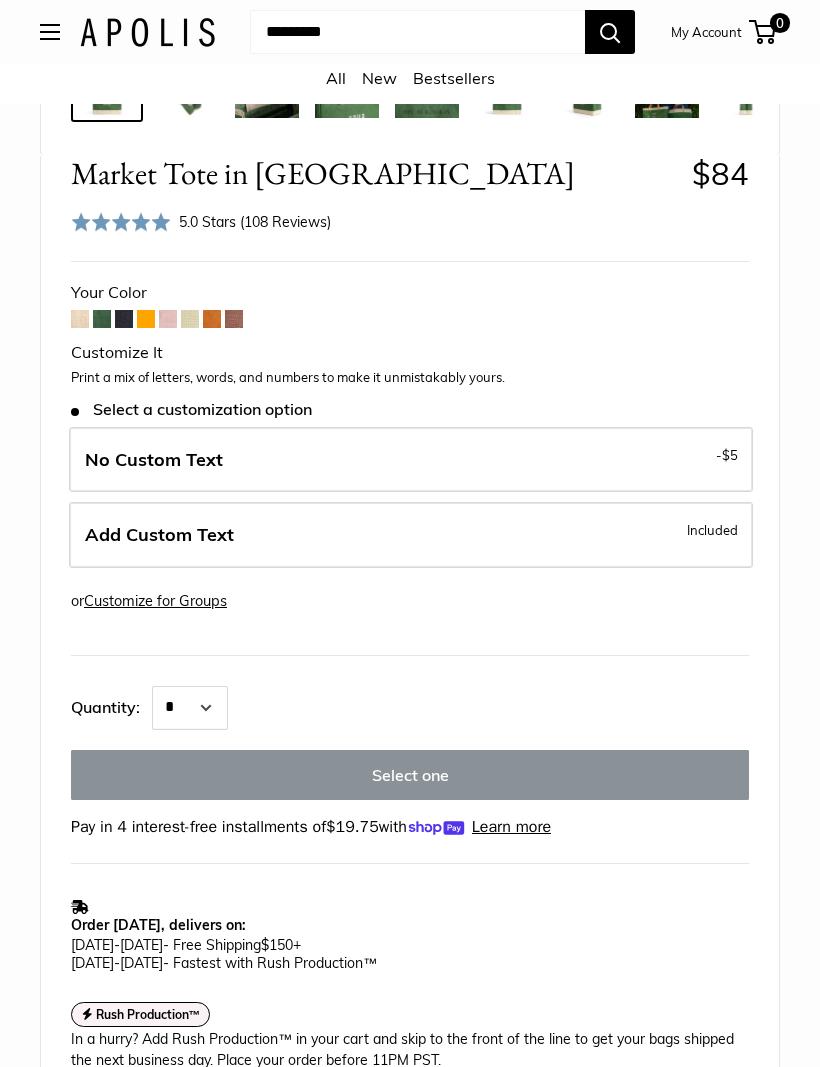 click on "Included" at bounding box center [712, 530] 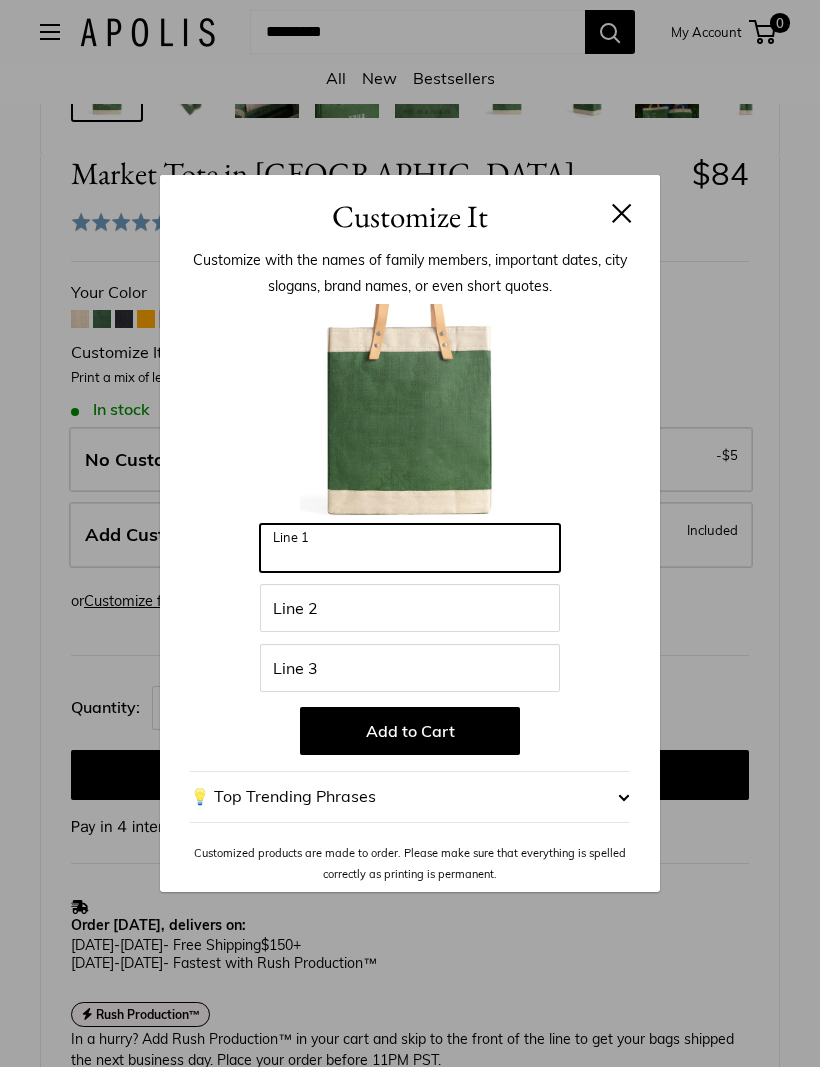 click on "Line 1" at bounding box center [410, 548] 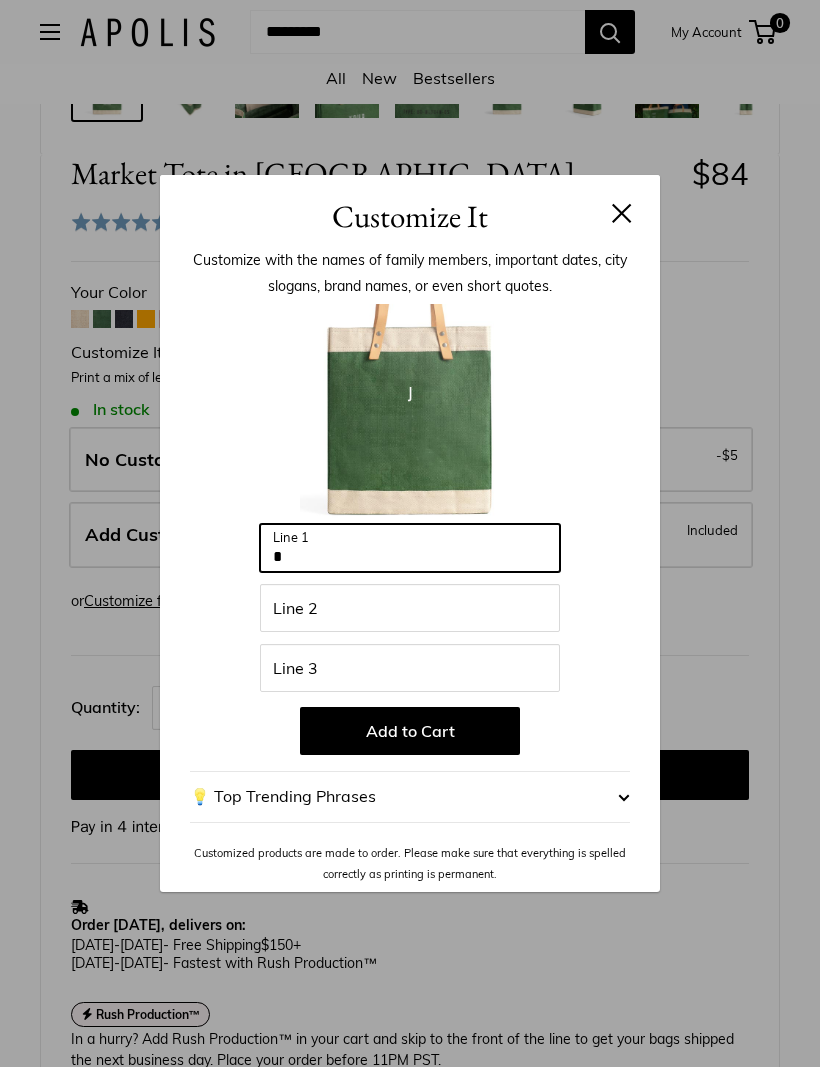 type on "*" 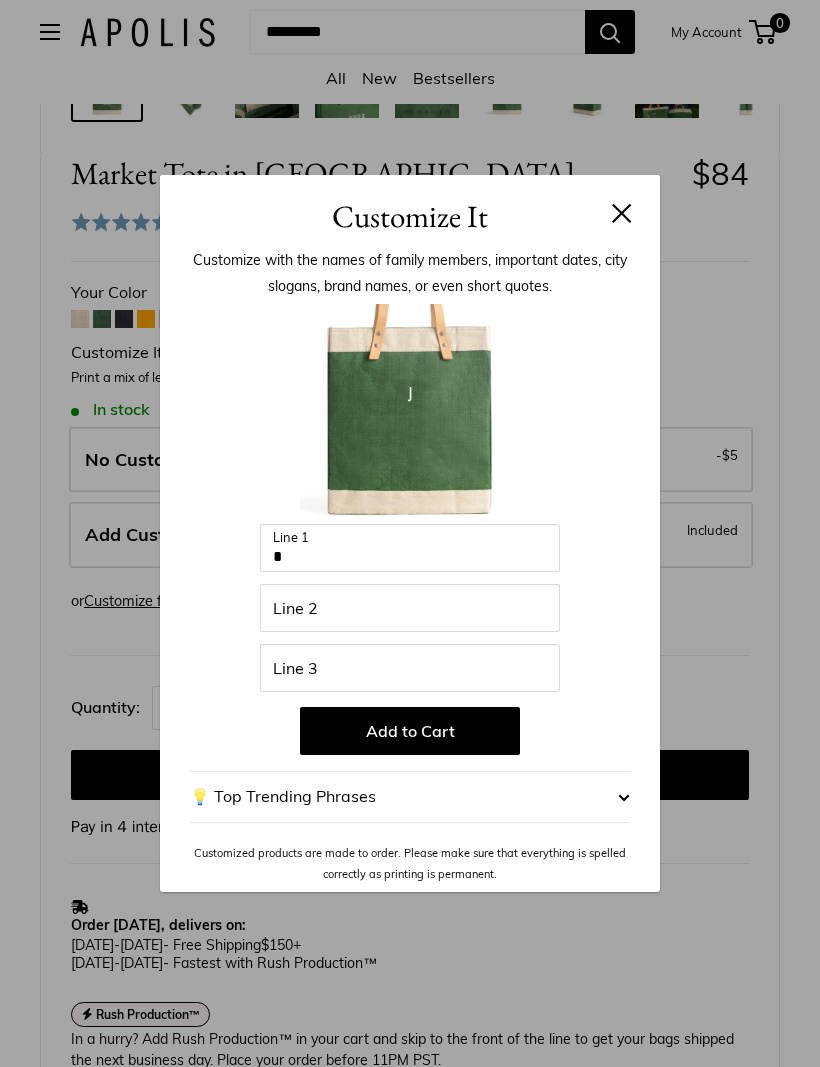 click on "Customize It
Customize with the names of family members, important dates, city slogans, brand names, or even short quotes.
Enter 39 letters
*
Line 1
Line 2
Line 3
Add to Cart
💡 Top Trending Phrases
Looking for inspiration? Select one of these: My Serotonin Levels Are Low" at bounding box center [410, 533] 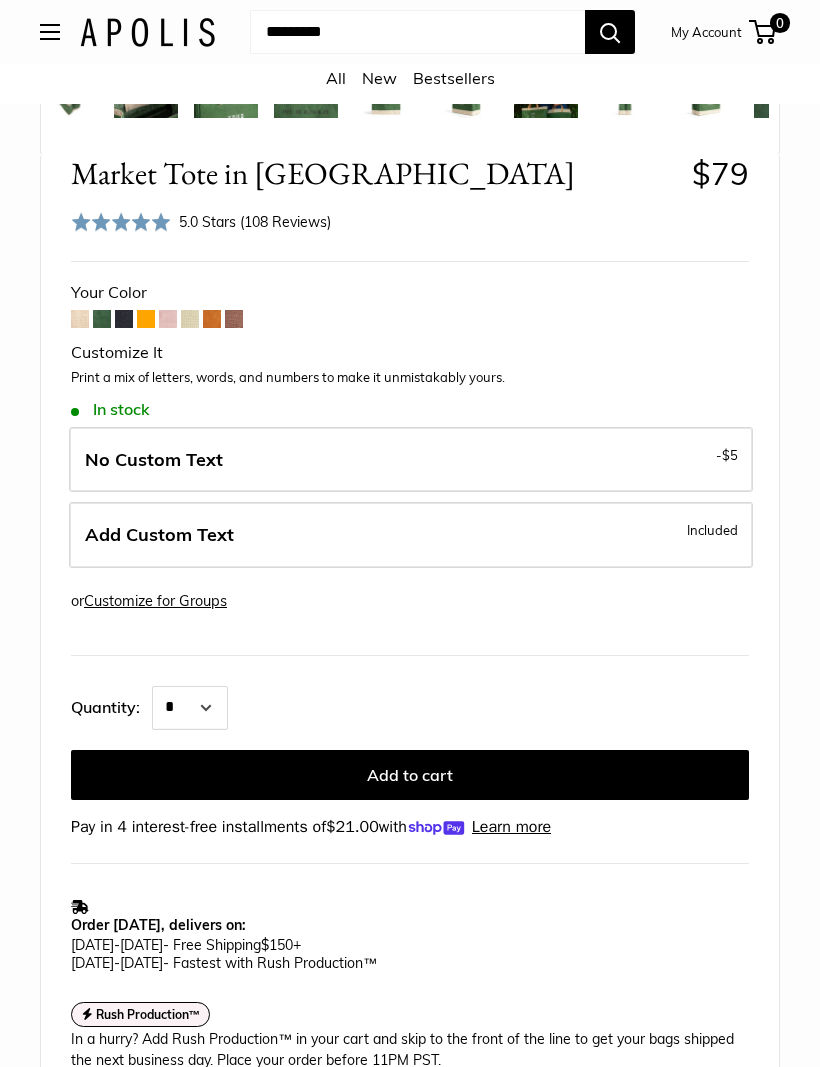 scroll, scrollTop: 0, scrollLeft: 274, axis: horizontal 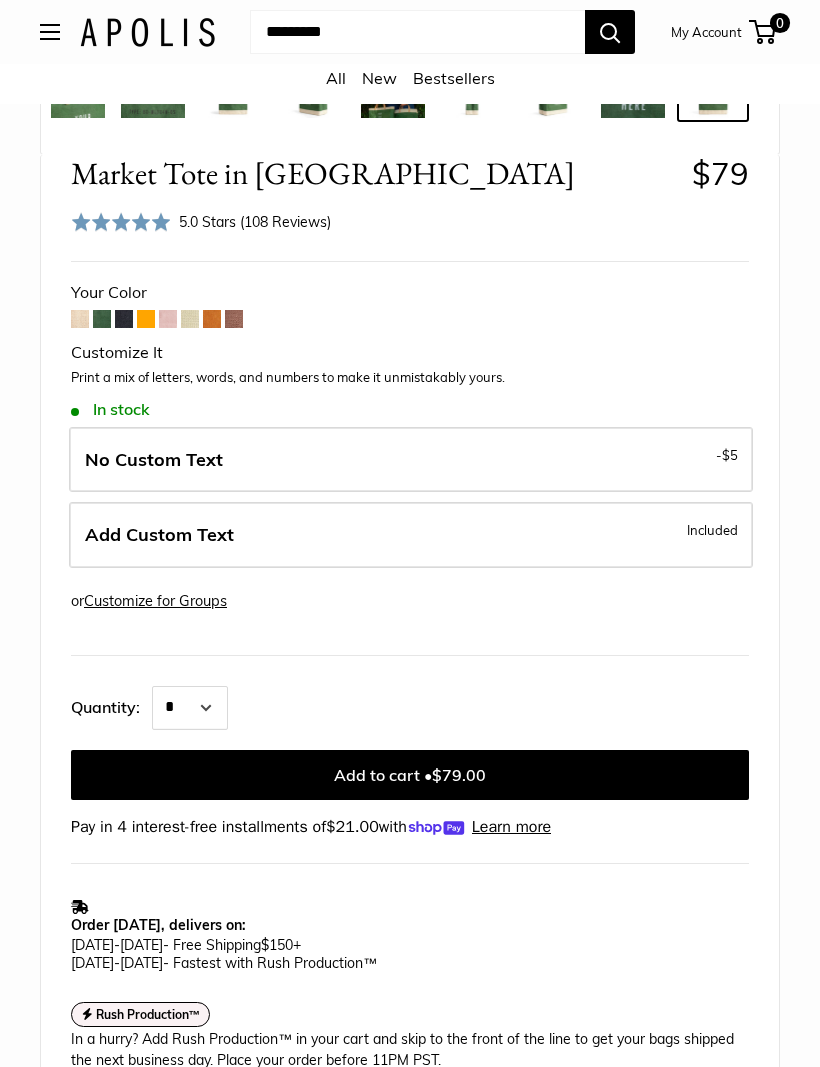 click on "Add Custom Text
Included" at bounding box center [411, 535] 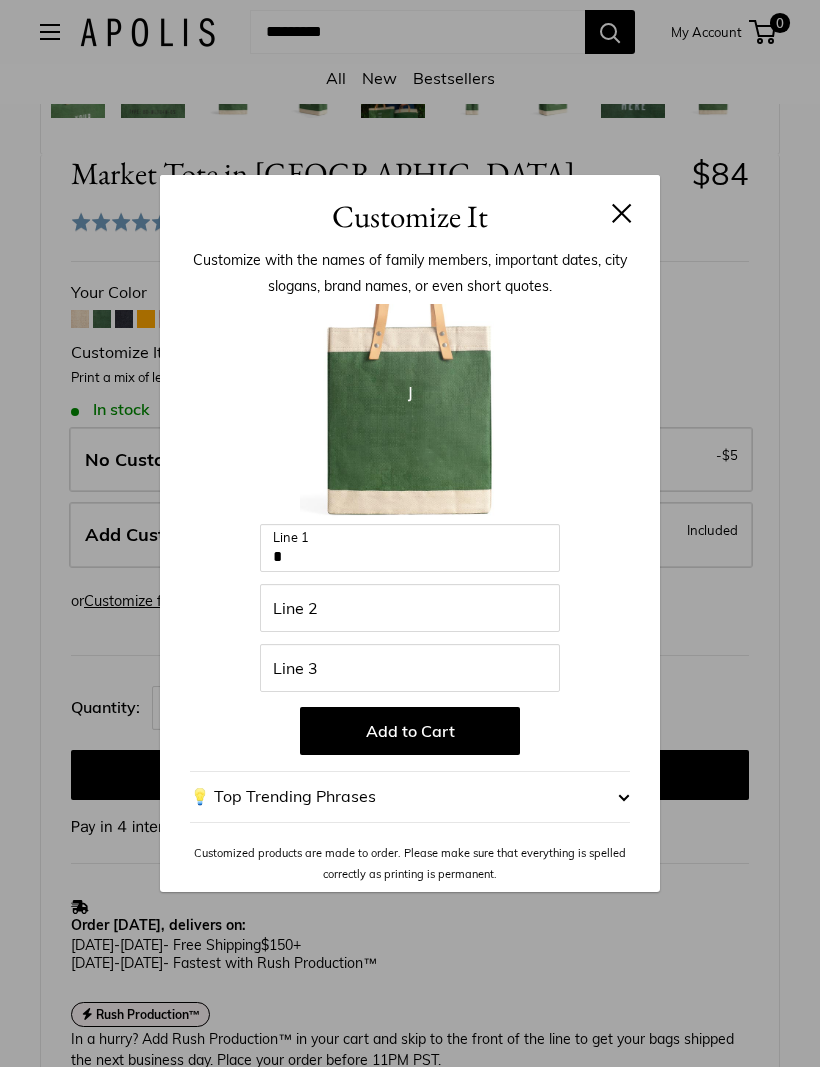 scroll, scrollTop: 0, scrollLeft: 0, axis: both 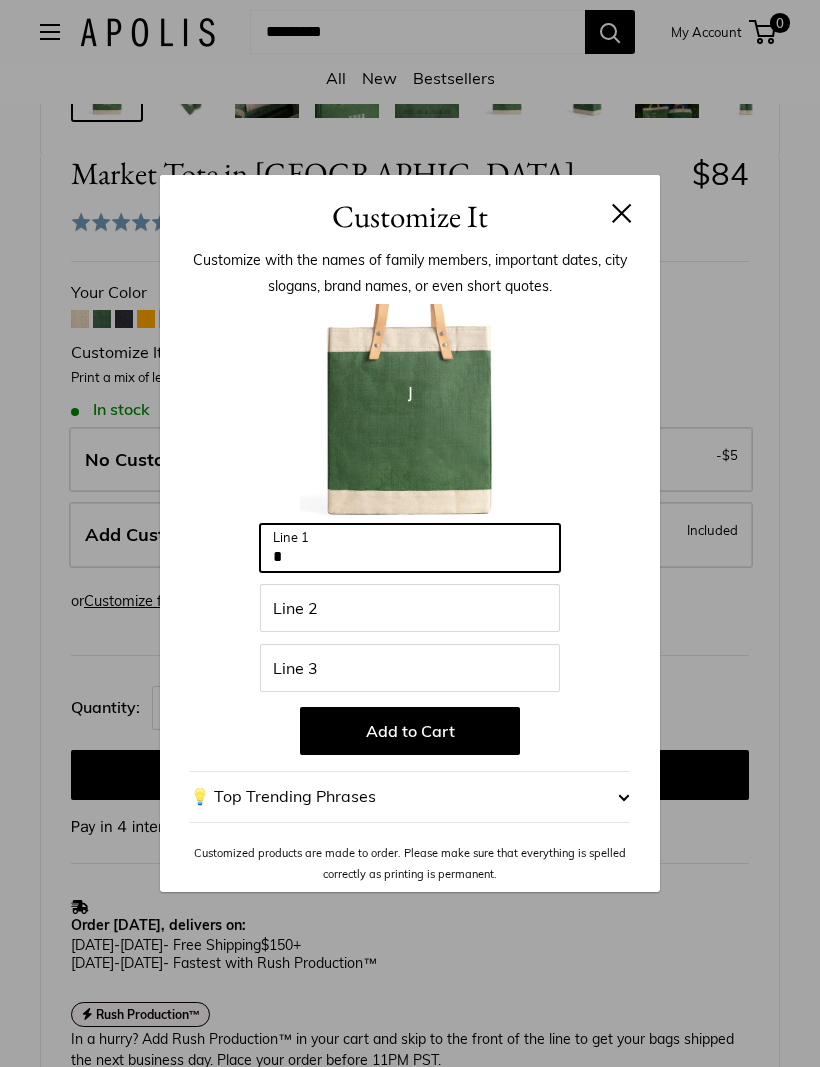 click on "*" at bounding box center (410, 548) 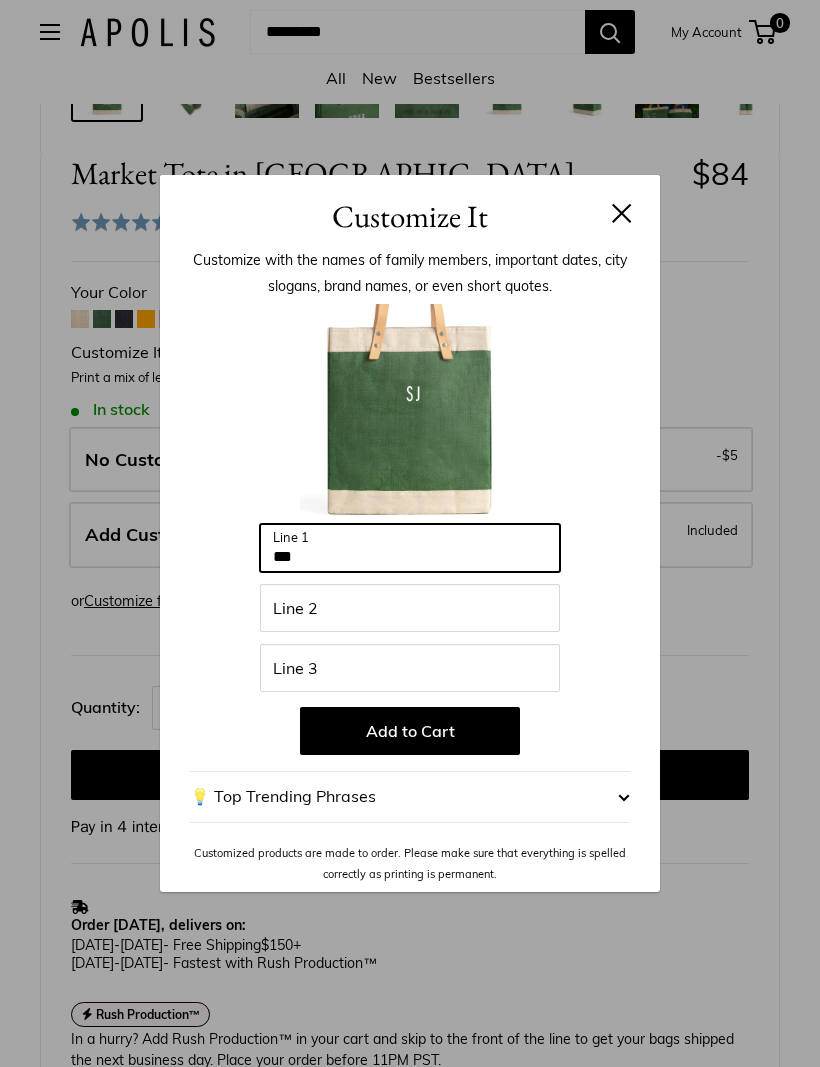 type on "*" 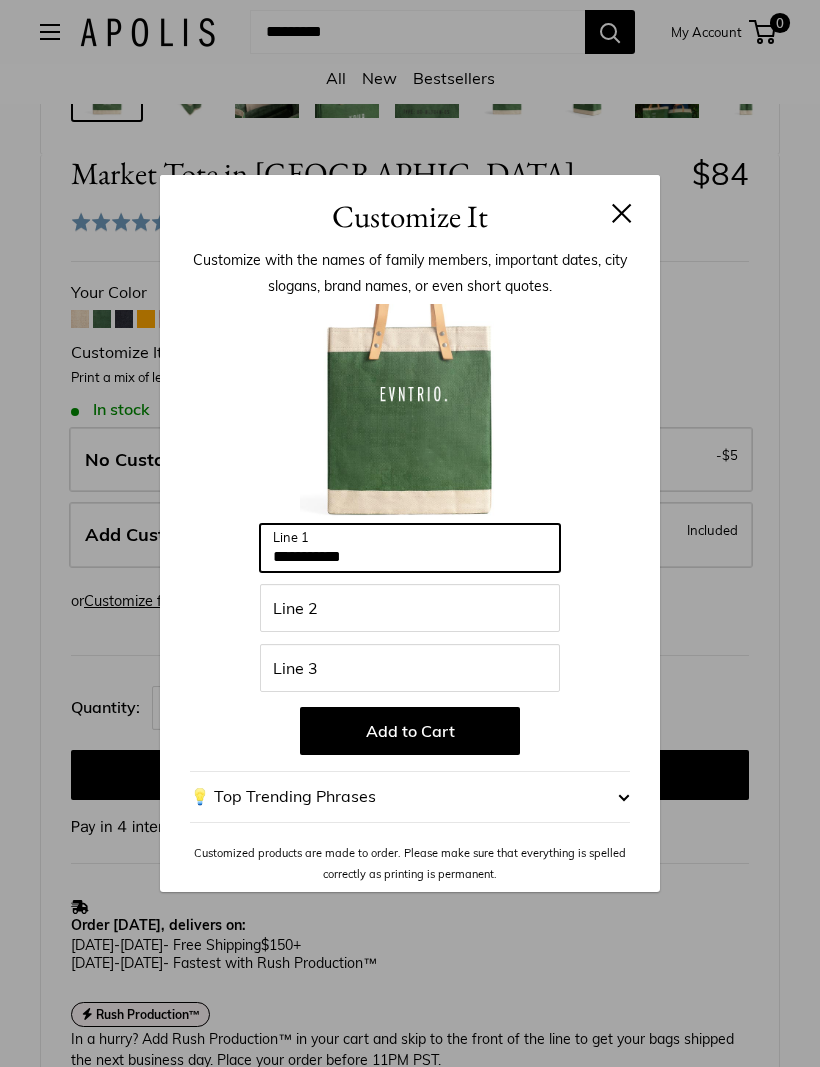 click on "********" at bounding box center [410, 548] 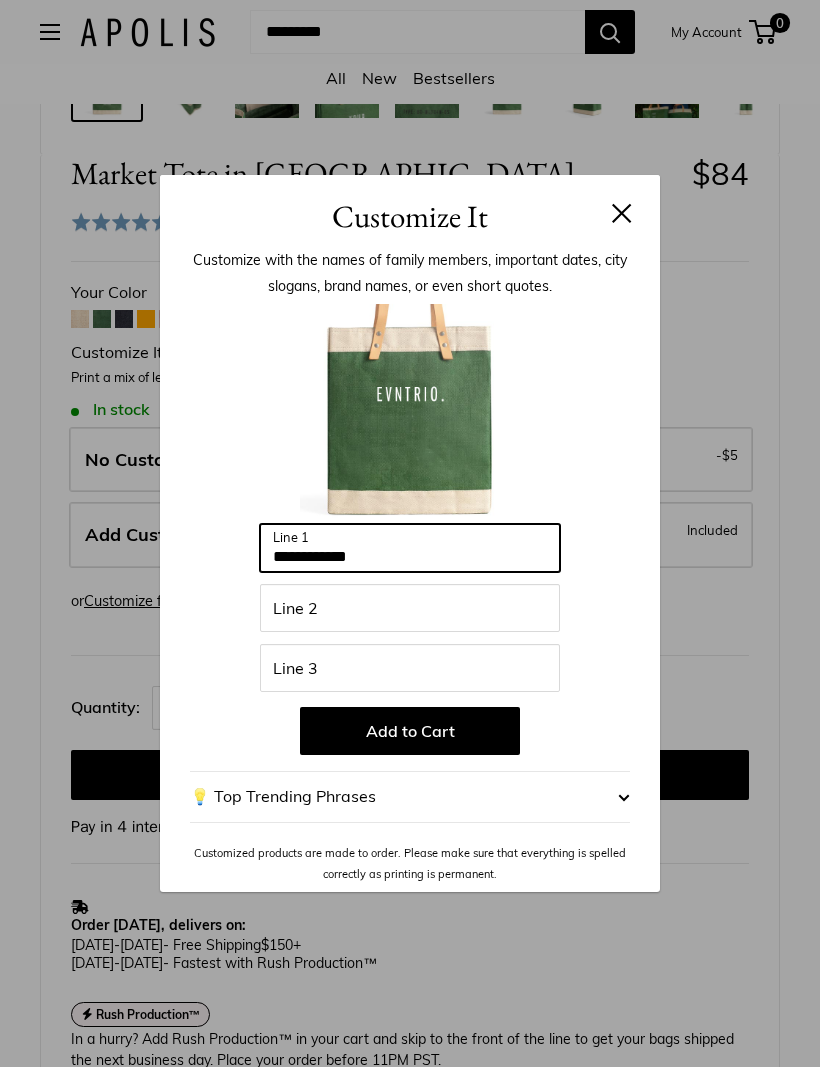 click on "********" at bounding box center [410, 548] 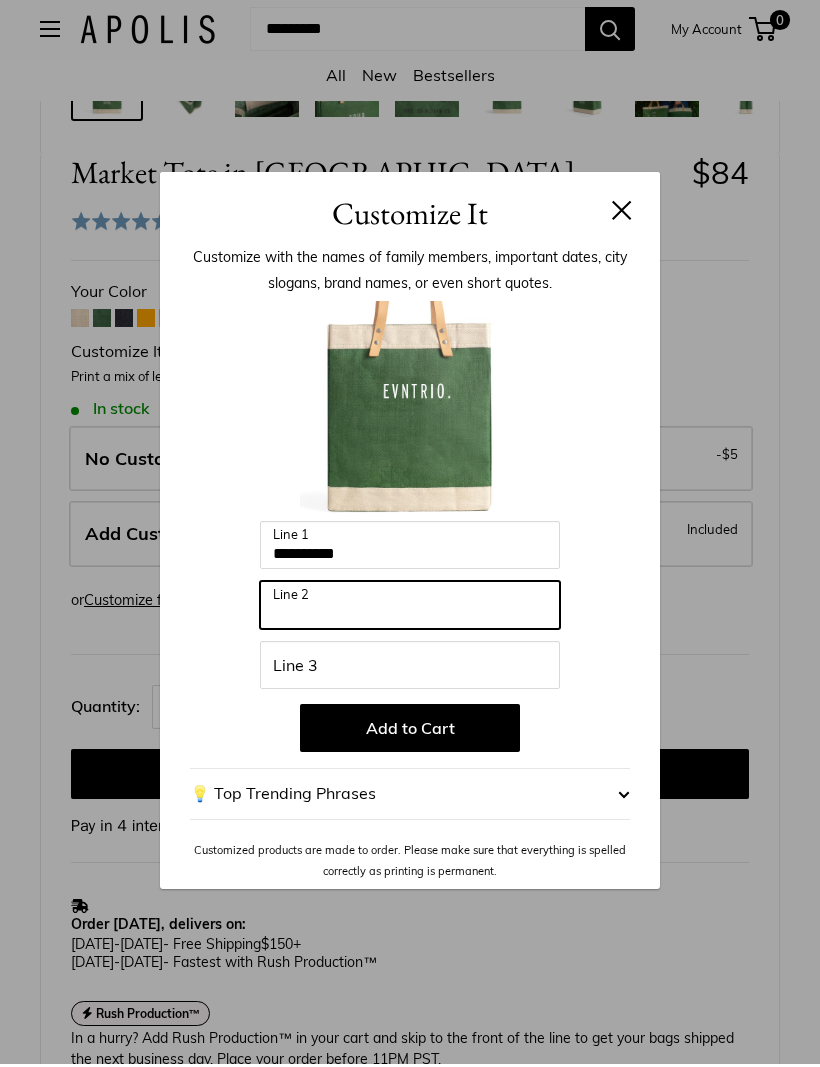 click on "Line 2" at bounding box center [410, 608] 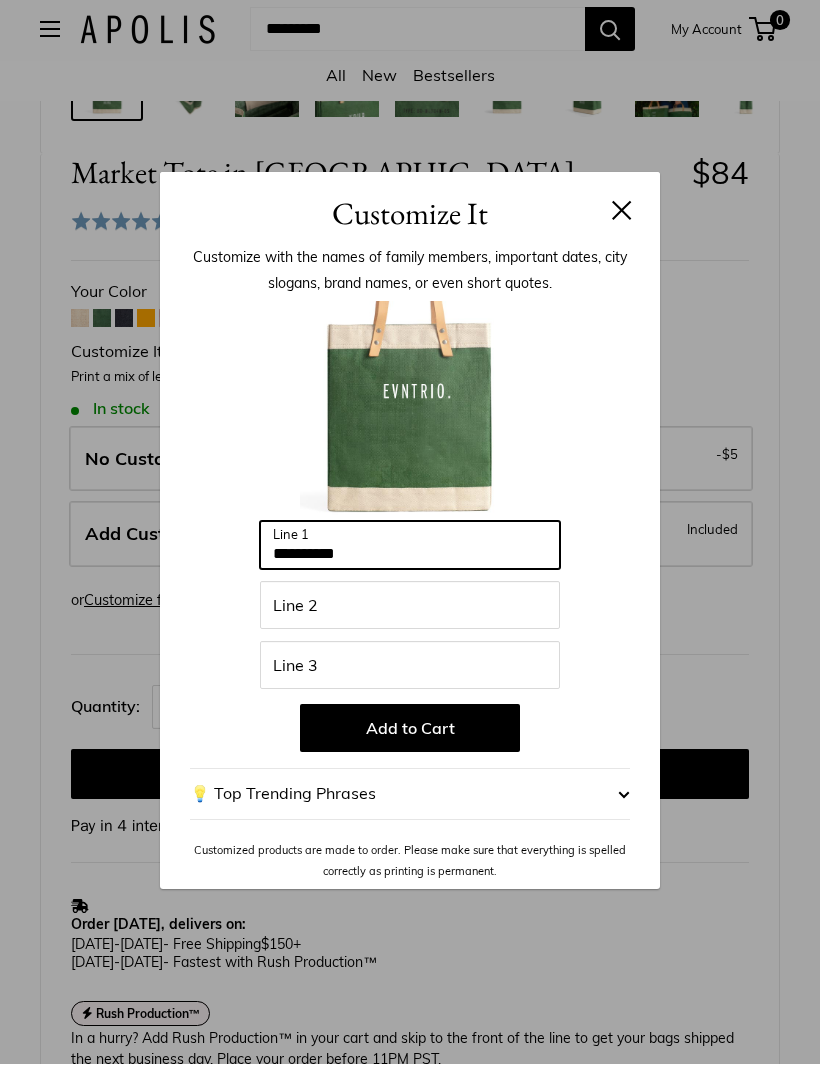 click on "********" at bounding box center (410, 548) 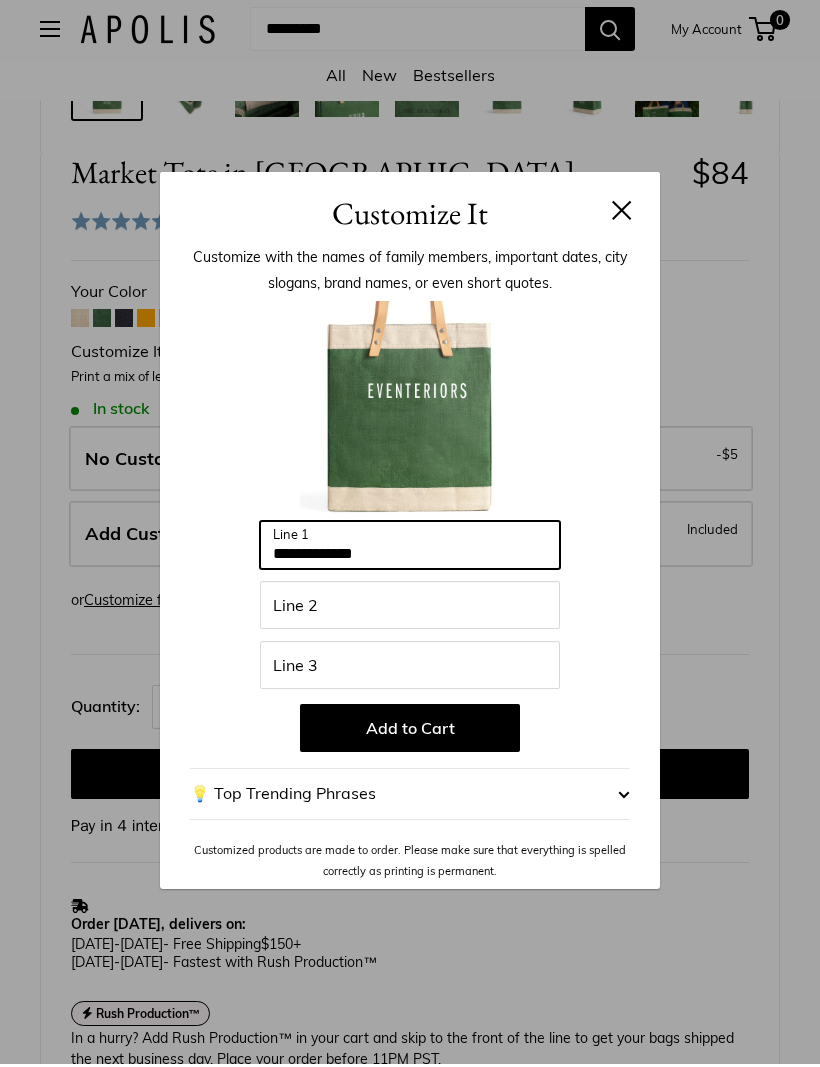 type on "**********" 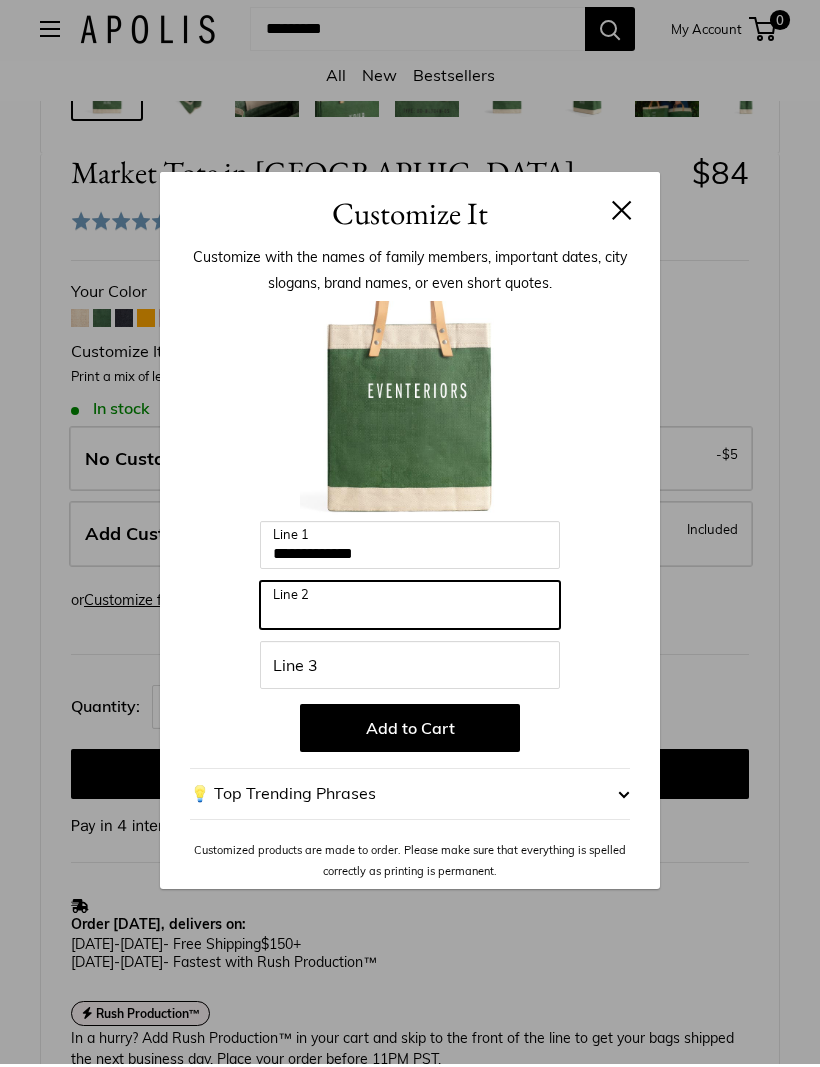 click on "Line 2" at bounding box center (410, 608) 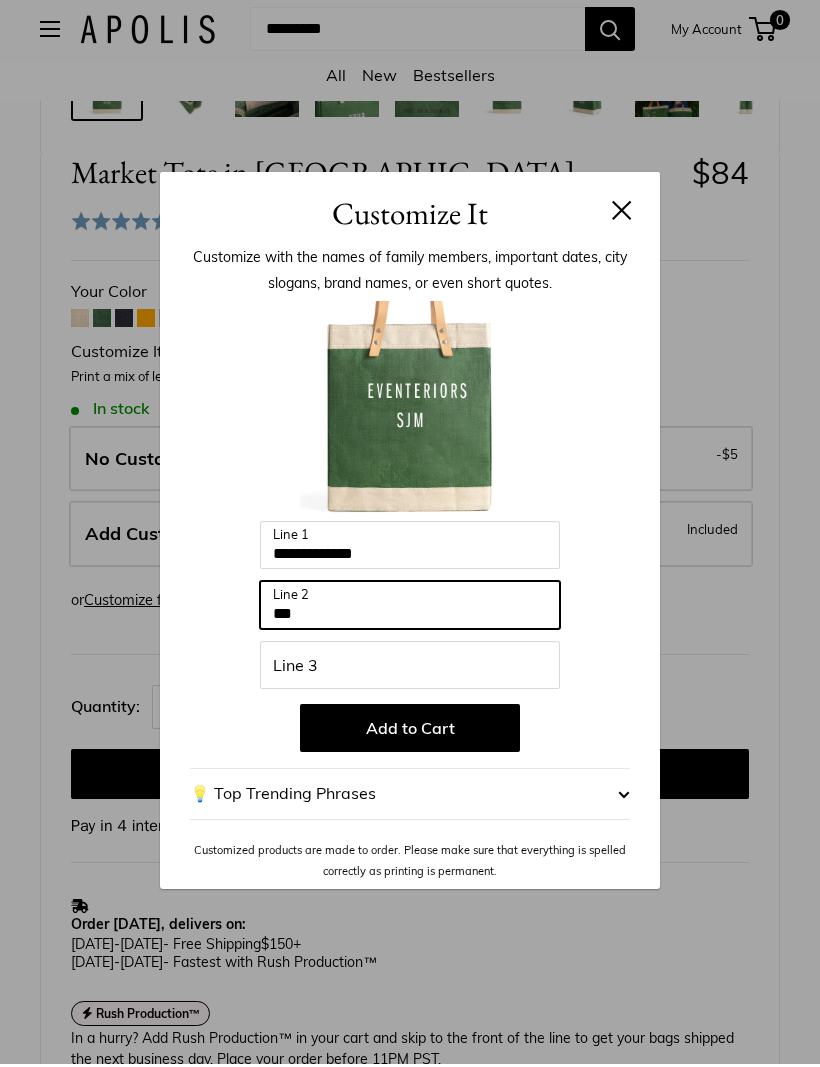 type on "***" 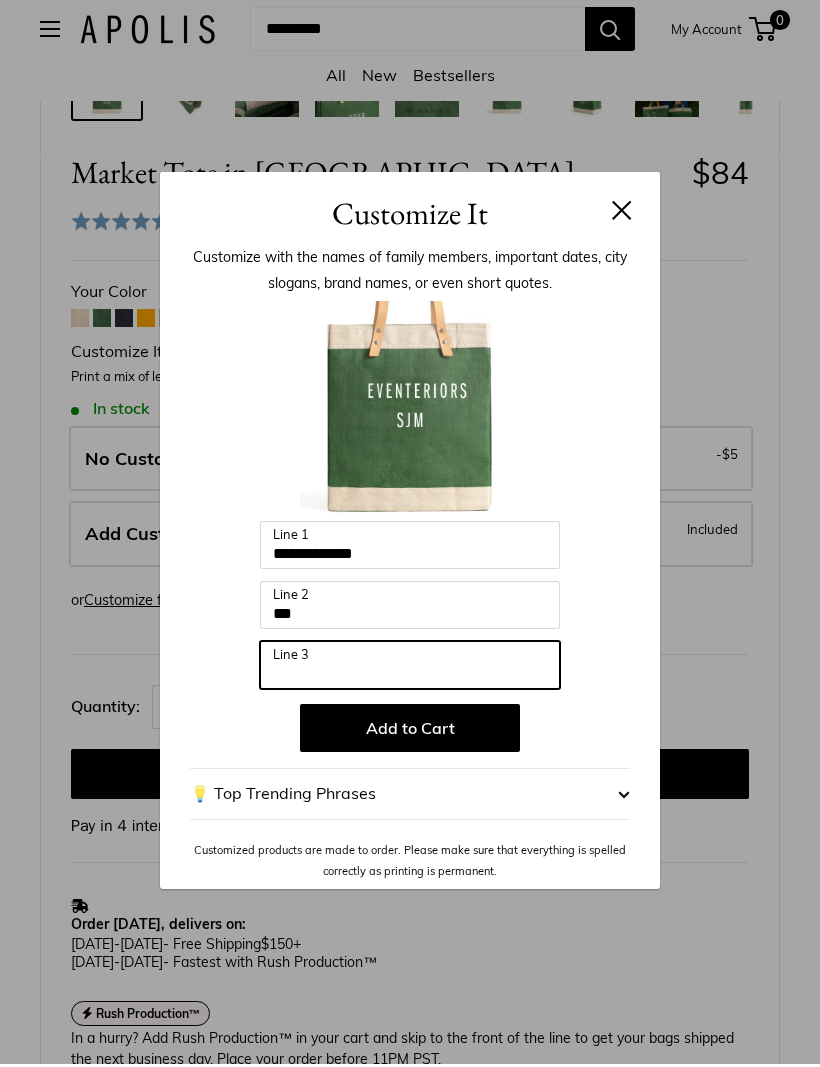 click on "Line 3" at bounding box center [410, 668] 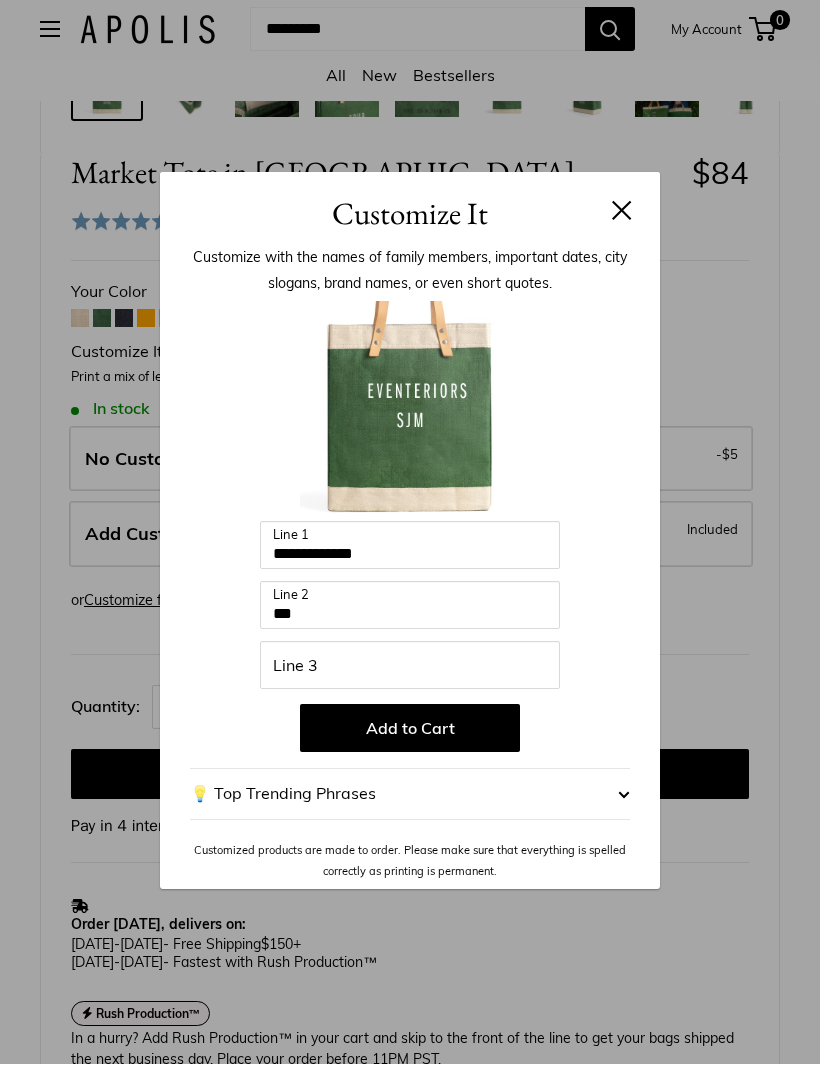 click on "**********" at bounding box center (410, 533) 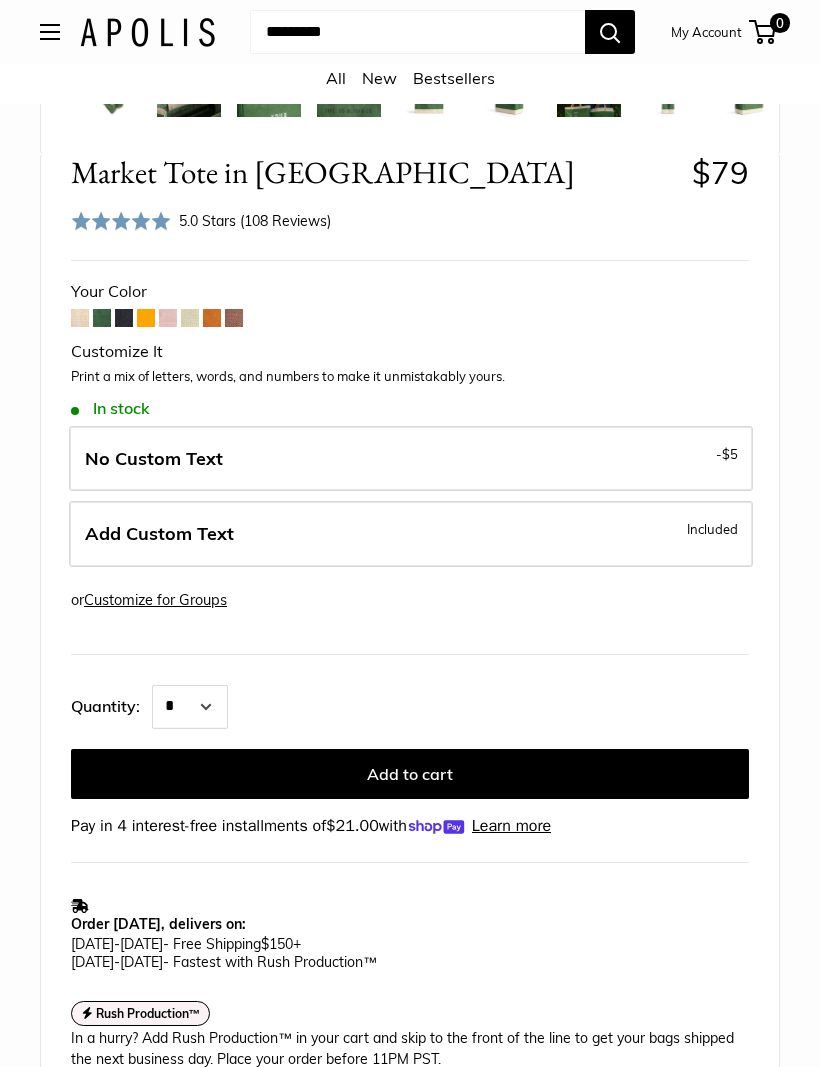 scroll, scrollTop: 0, scrollLeft: 274, axis: horizontal 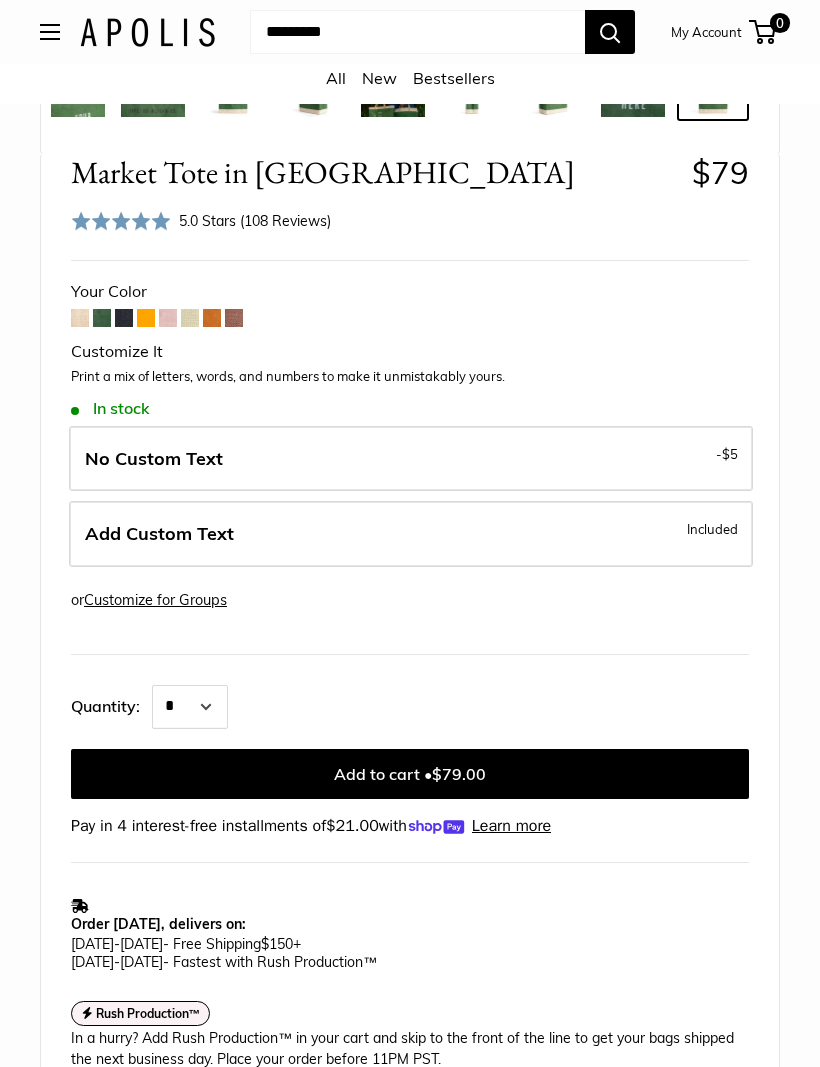 click on "Add to cart •  $79.00" at bounding box center [410, 774] 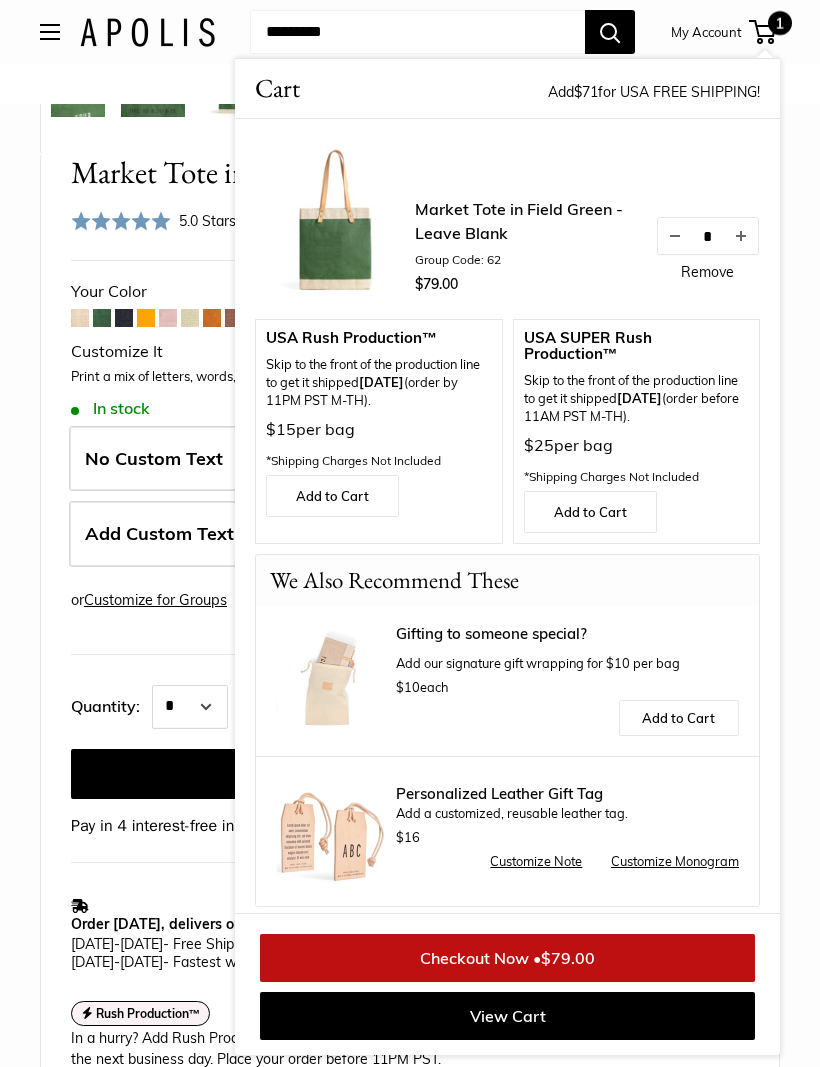 click on "Your Color
Customize It
- -" at bounding box center (410, 557) 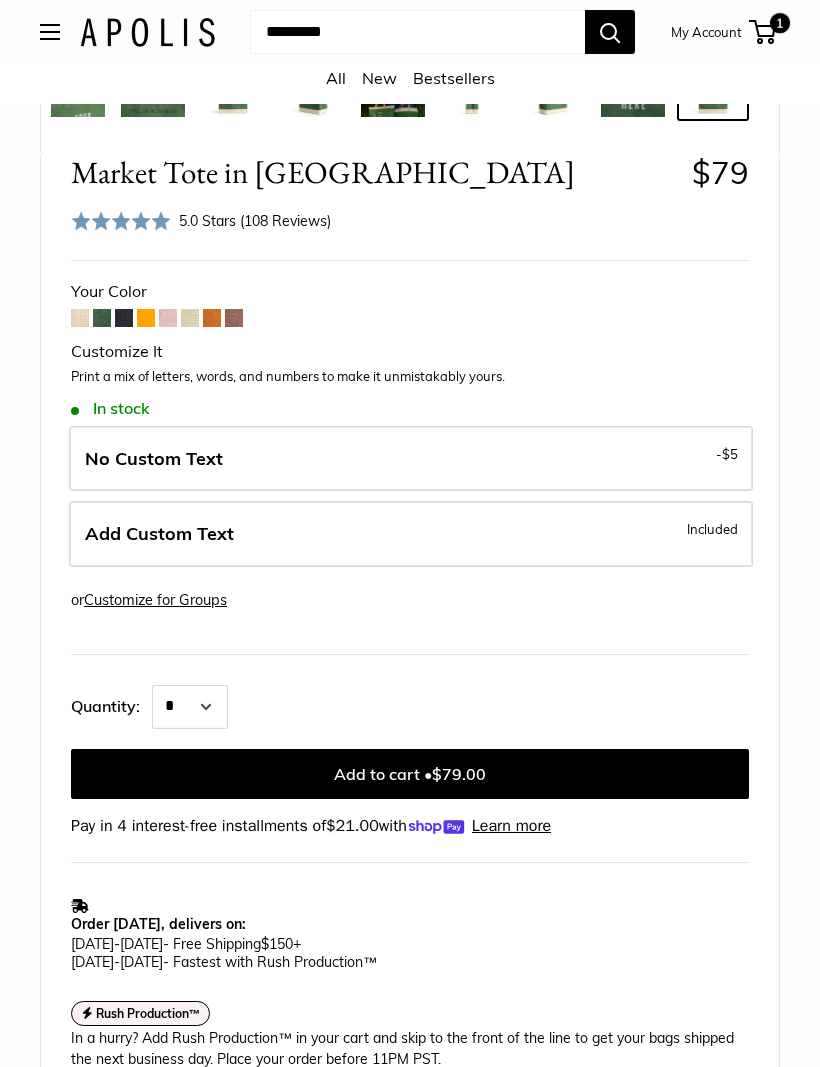 click on "Add Custom Text
Included" at bounding box center (411, 534) 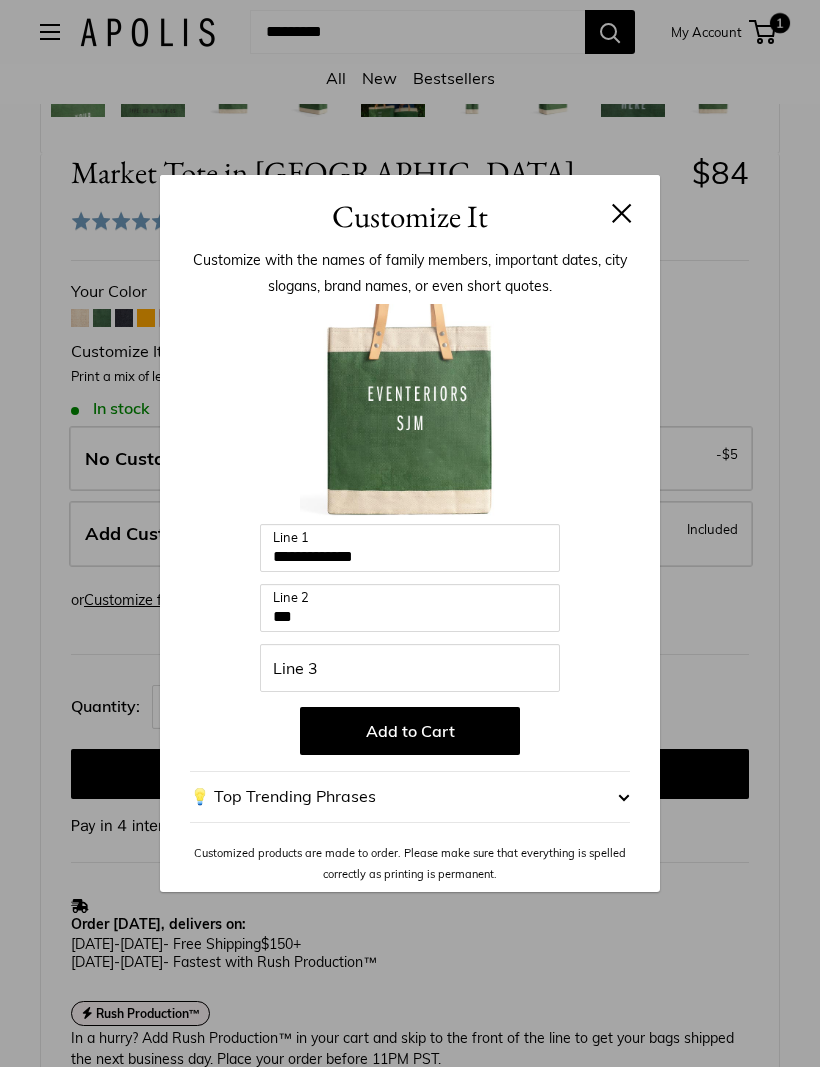 scroll, scrollTop: 0, scrollLeft: 0, axis: both 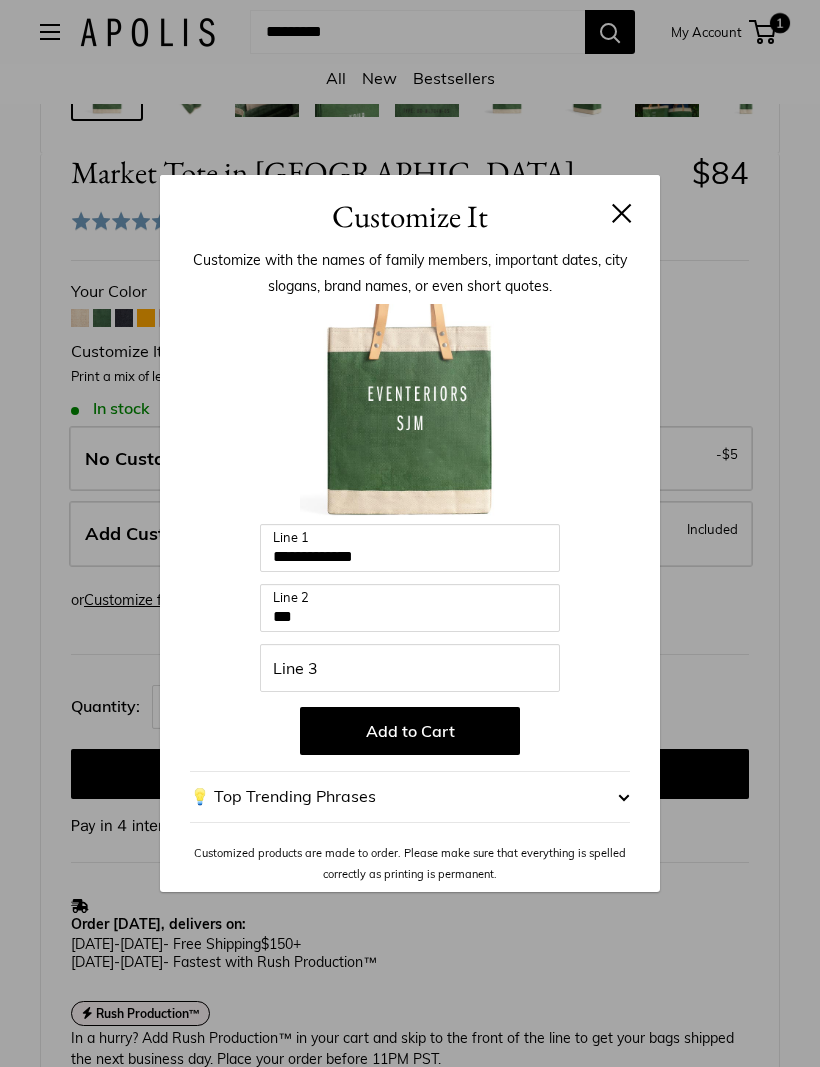 click on "💡 Top Trending Phrases" at bounding box center (410, 797) 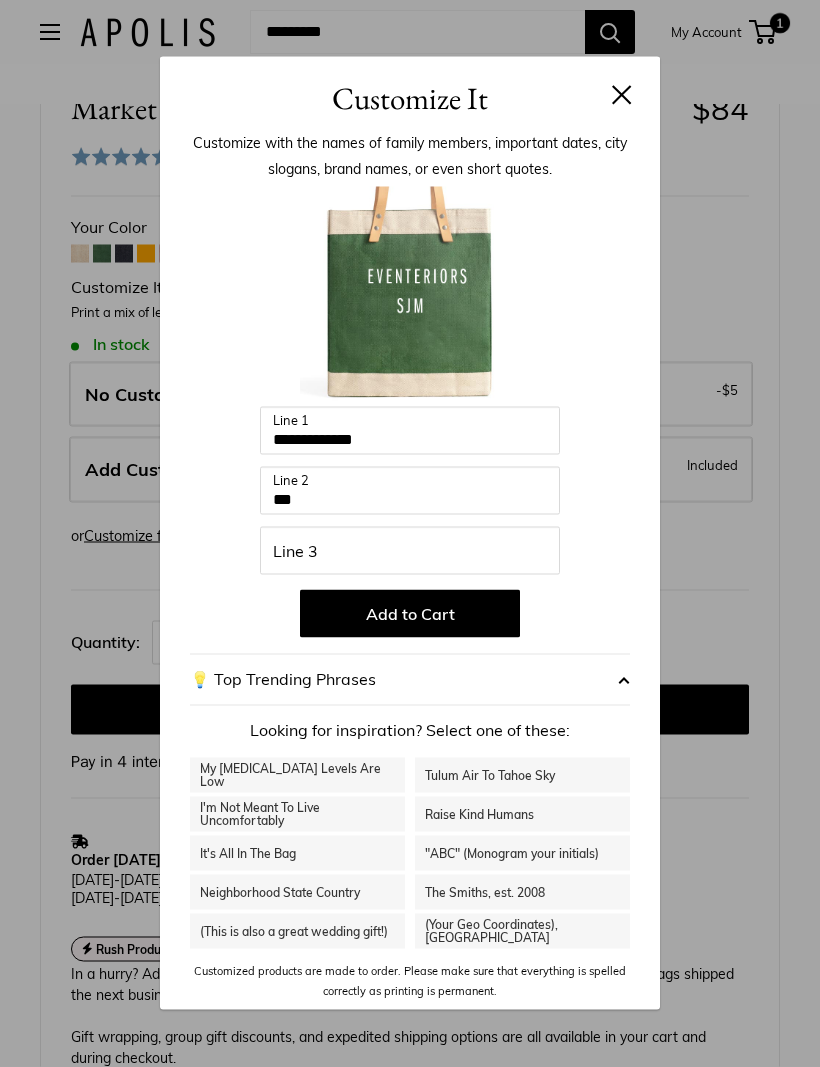 scroll, scrollTop: 863, scrollLeft: 0, axis: vertical 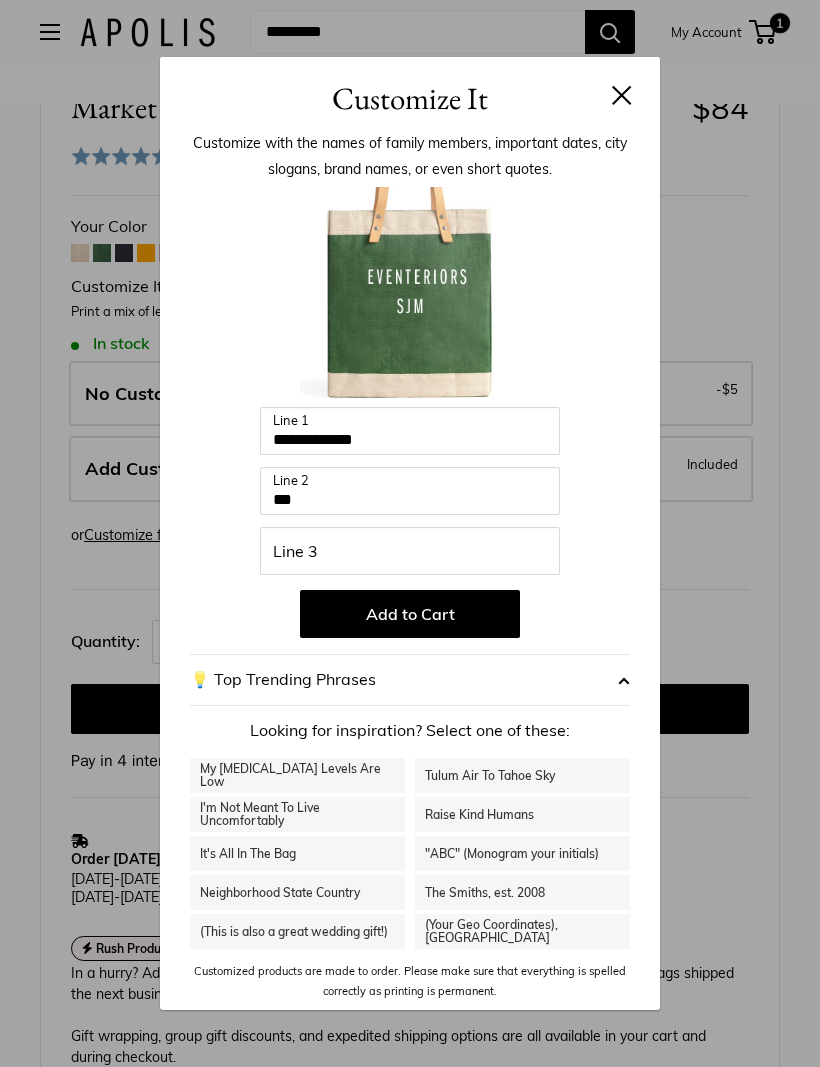 click on "Add to Cart" at bounding box center (410, 614) 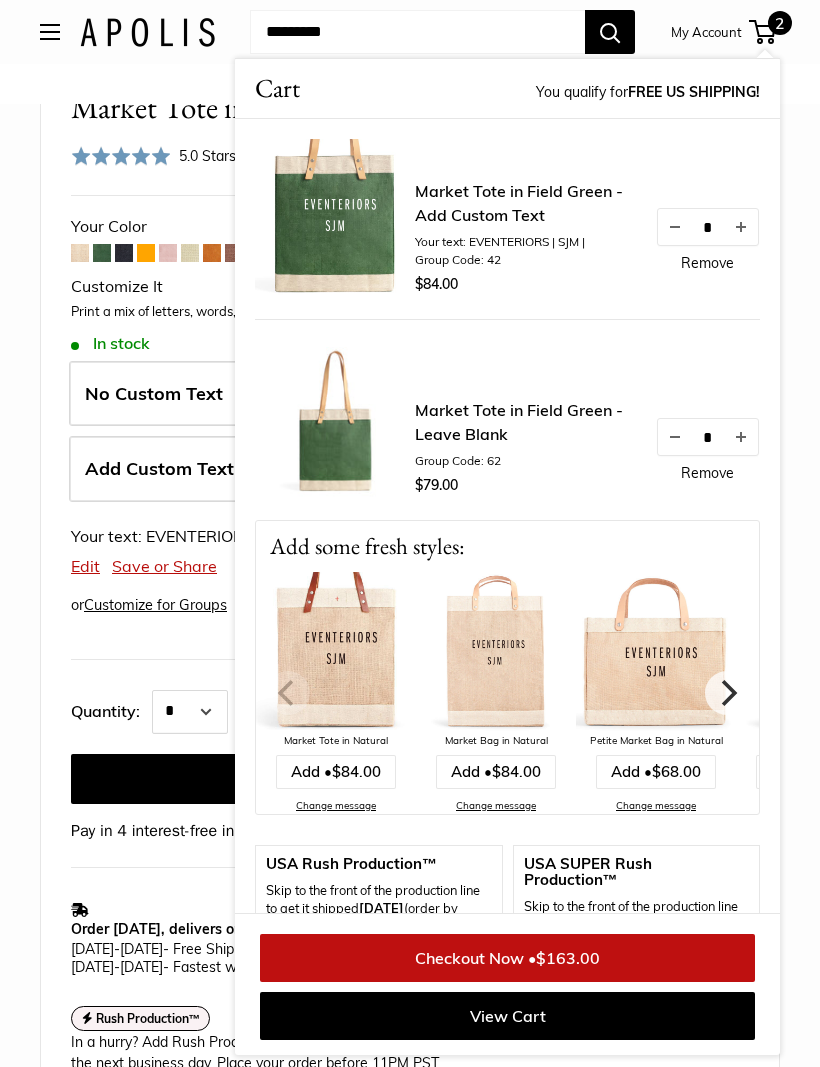 click at bounding box center (741, 437) 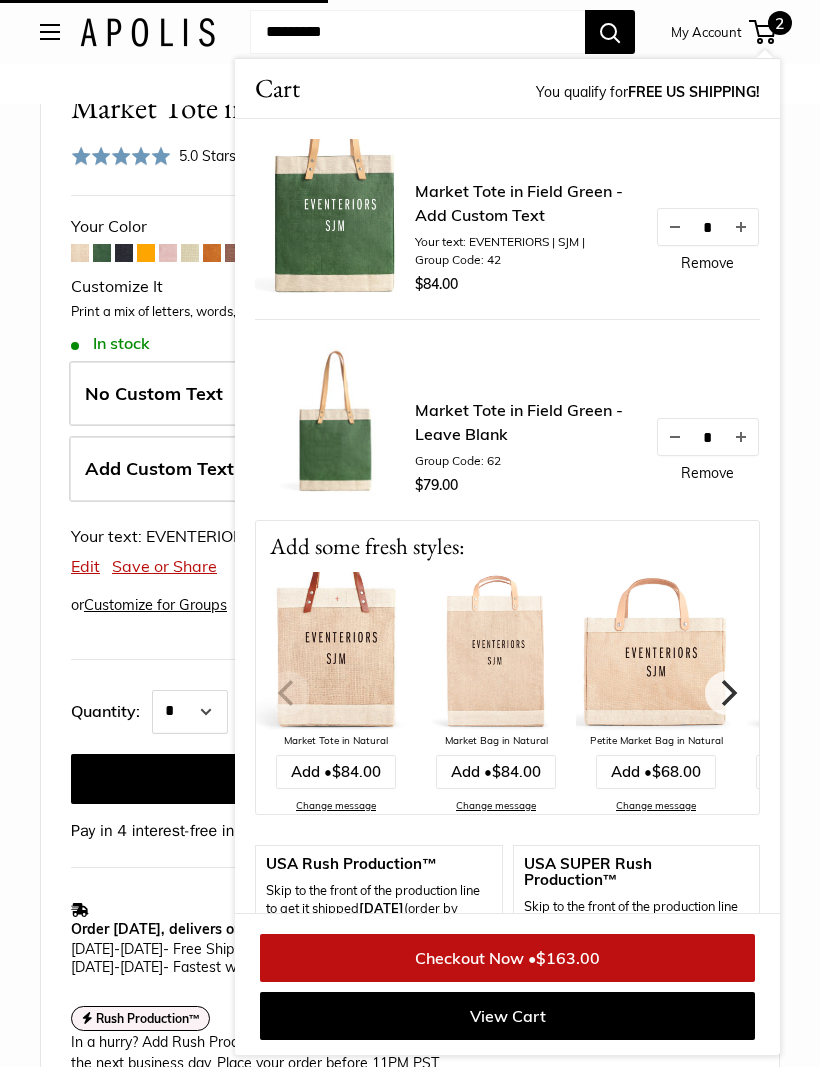 click at bounding box center [675, 437] 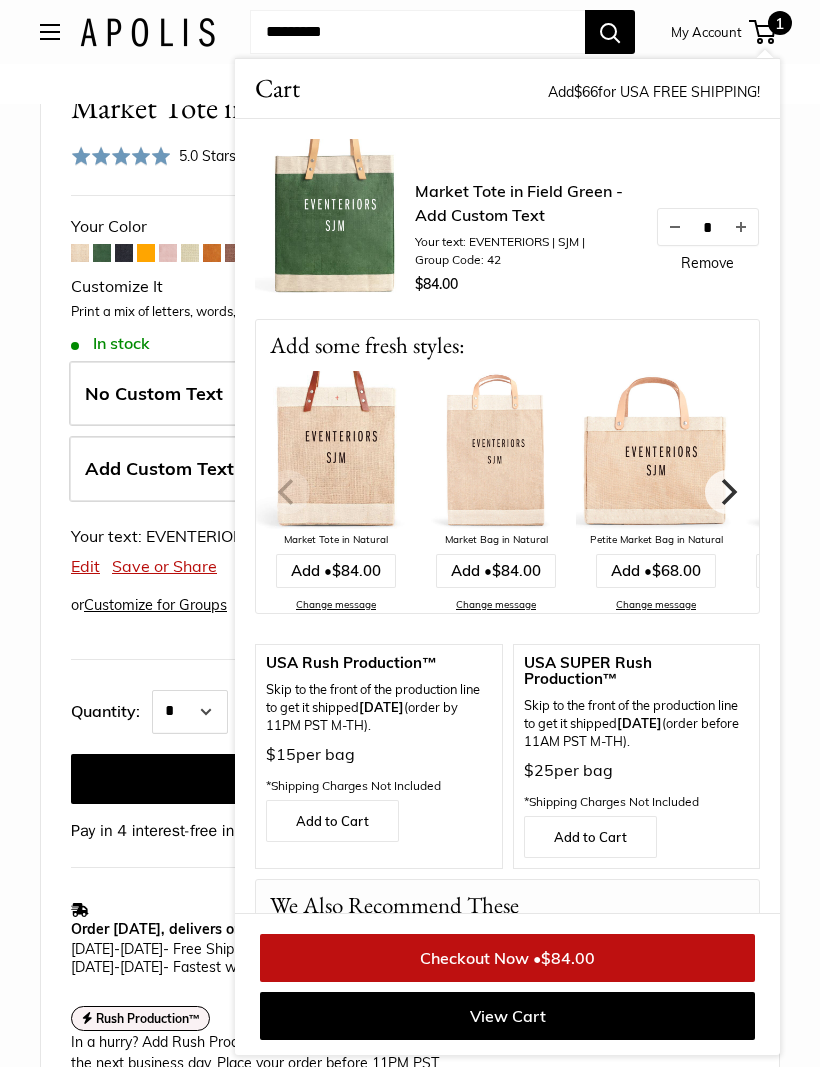 click on "We Also Recommend These
Gifting to someone special?
Add our signature gift wrapping for $10 per bag
$10  each
Add to Cart
Personalized Leather Gift Tag
Add a customized, reusable leather tag.
$16
Customize Note
Customize Monogram" at bounding box center [507, 1055] 